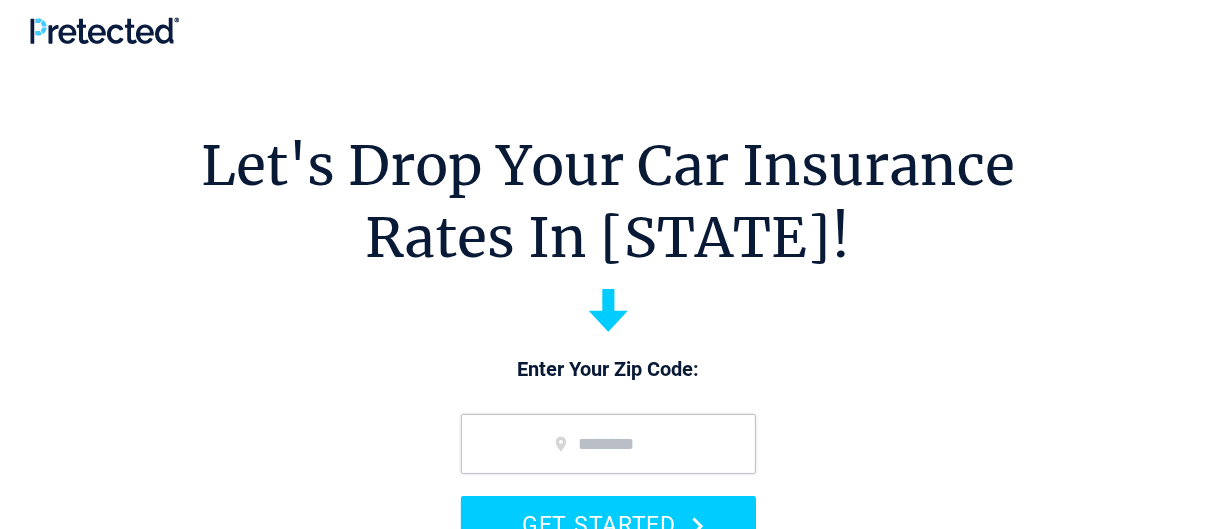 scroll, scrollTop: 0, scrollLeft: 0, axis: both 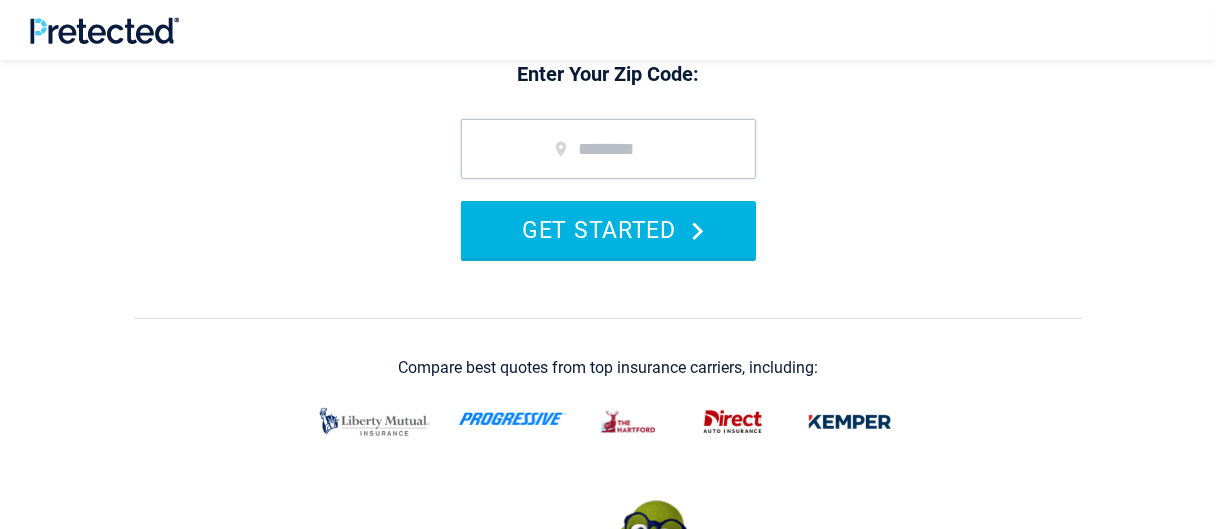 click on "GET STARTED" at bounding box center [608, 229] 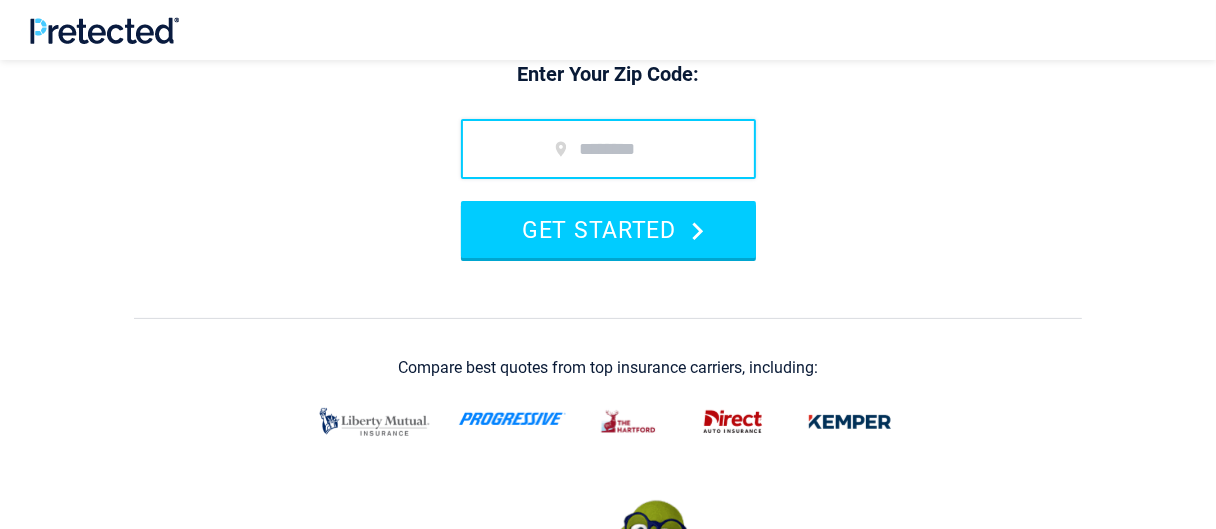 click at bounding box center (608, 149) 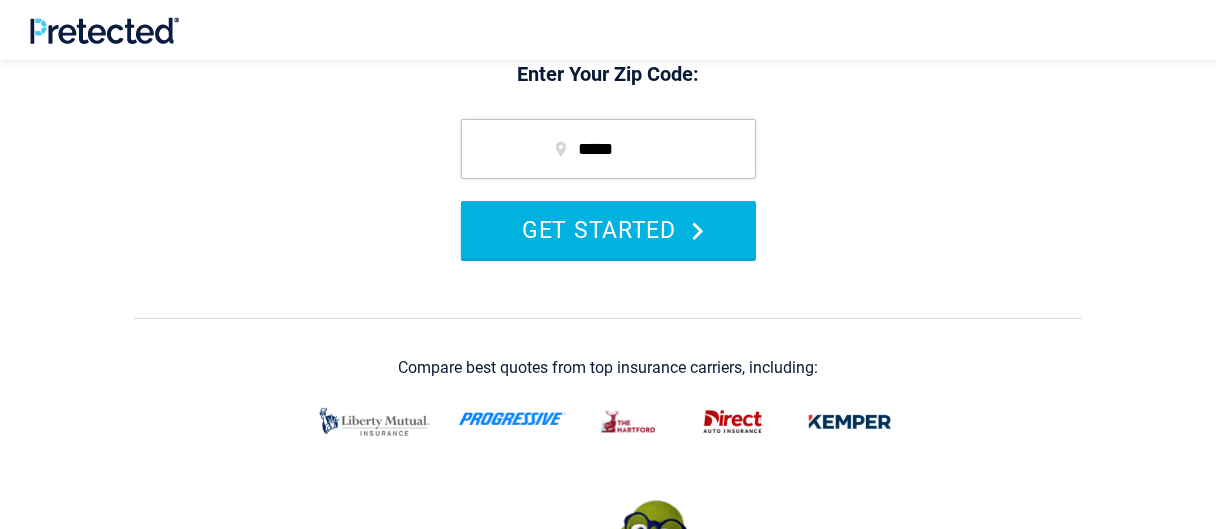 type on "*****" 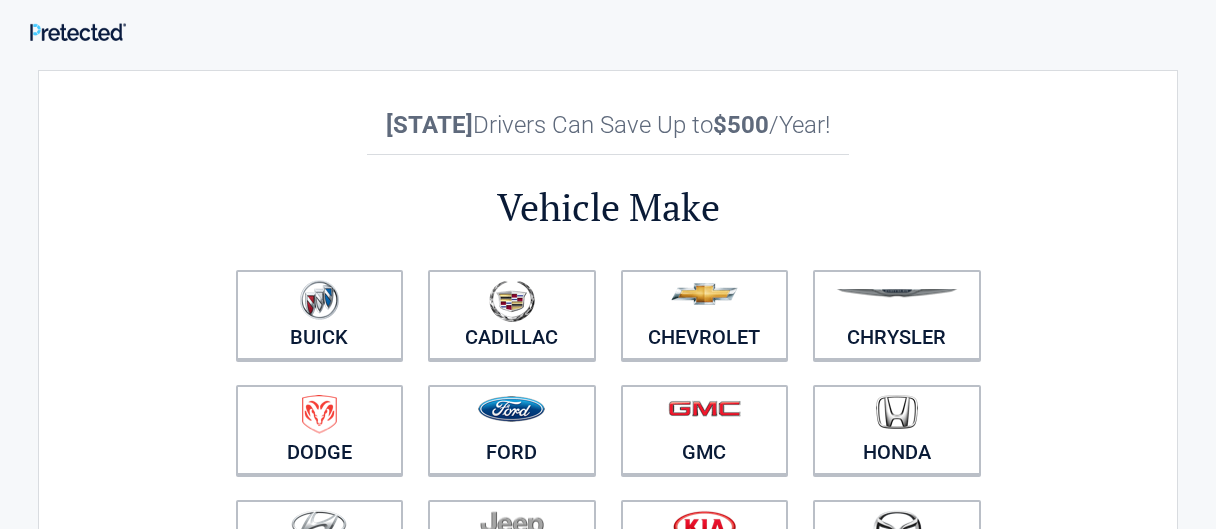 scroll, scrollTop: 0, scrollLeft: 0, axis: both 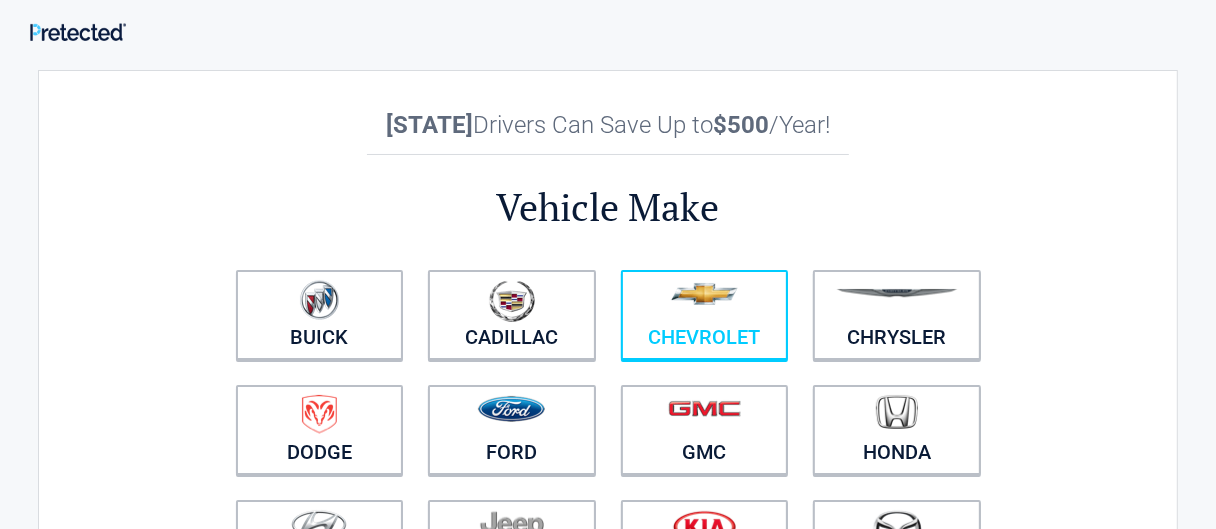 click at bounding box center [704, 294] 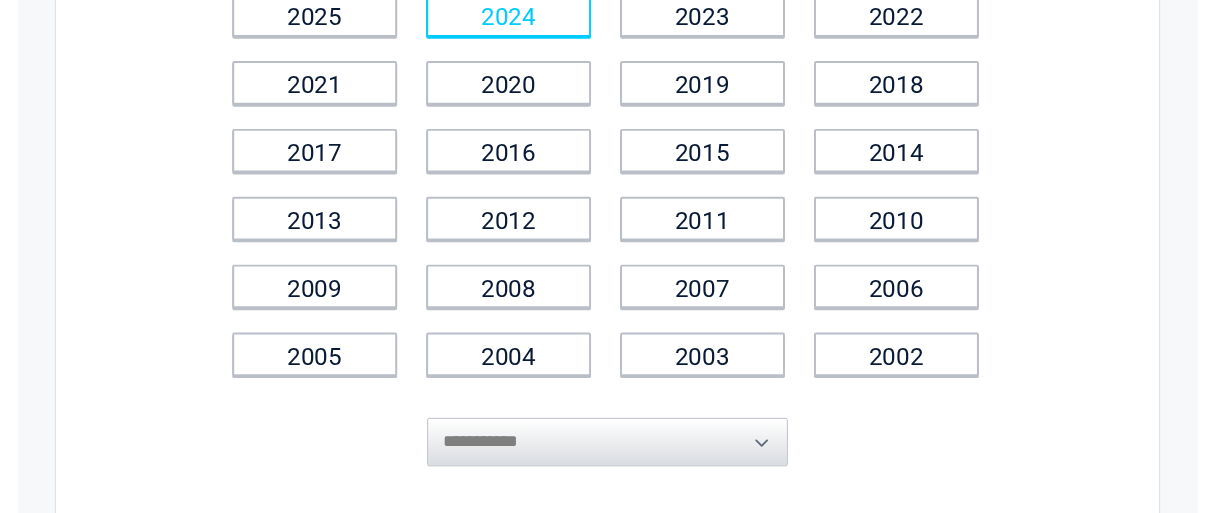 scroll, scrollTop: 400, scrollLeft: 0, axis: vertical 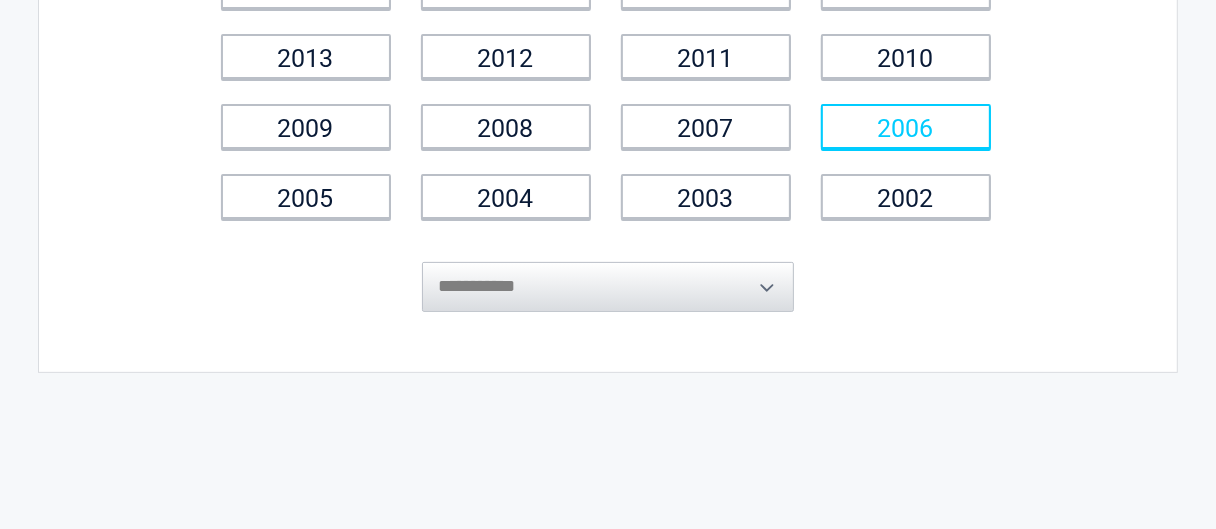 click on "2006" at bounding box center (906, 126) 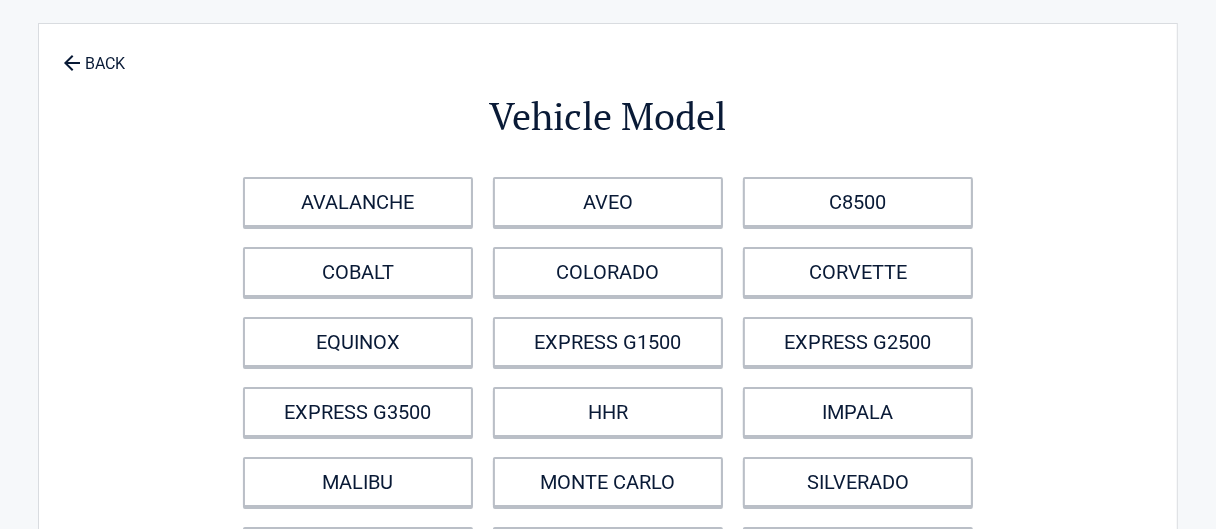 scroll, scrollTop: 0, scrollLeft: 0, axis: both 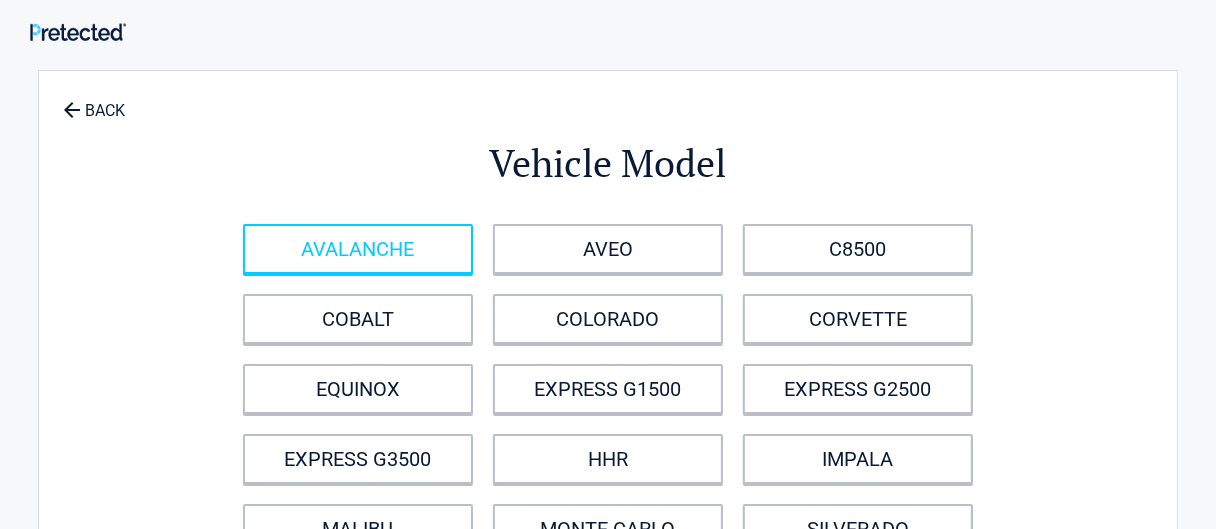 click on "AVALANCHE" at bounding box center (358, 249) 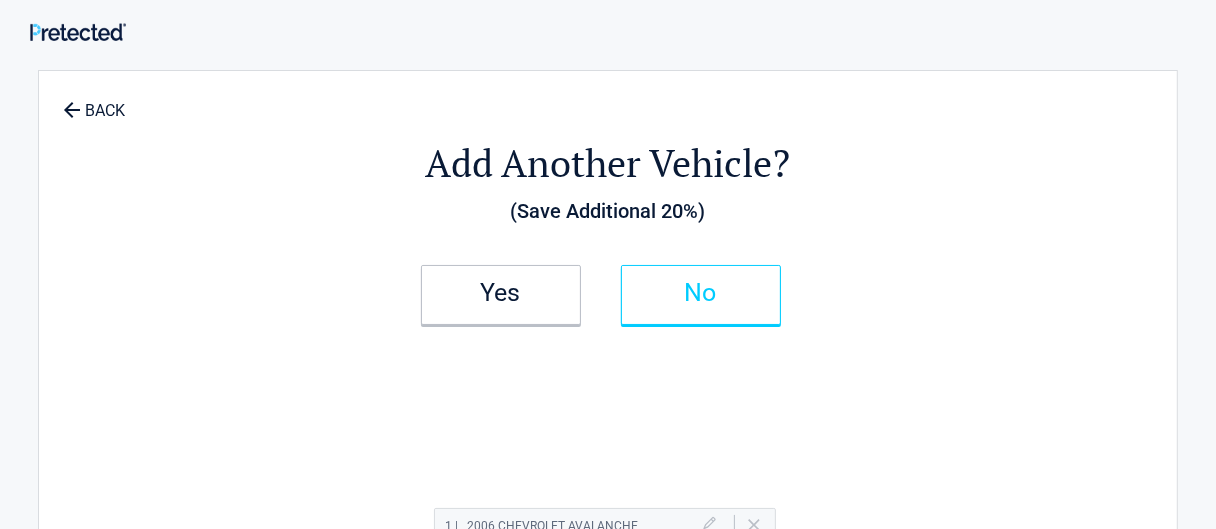 click on "No" at bounding box center (701, 293) 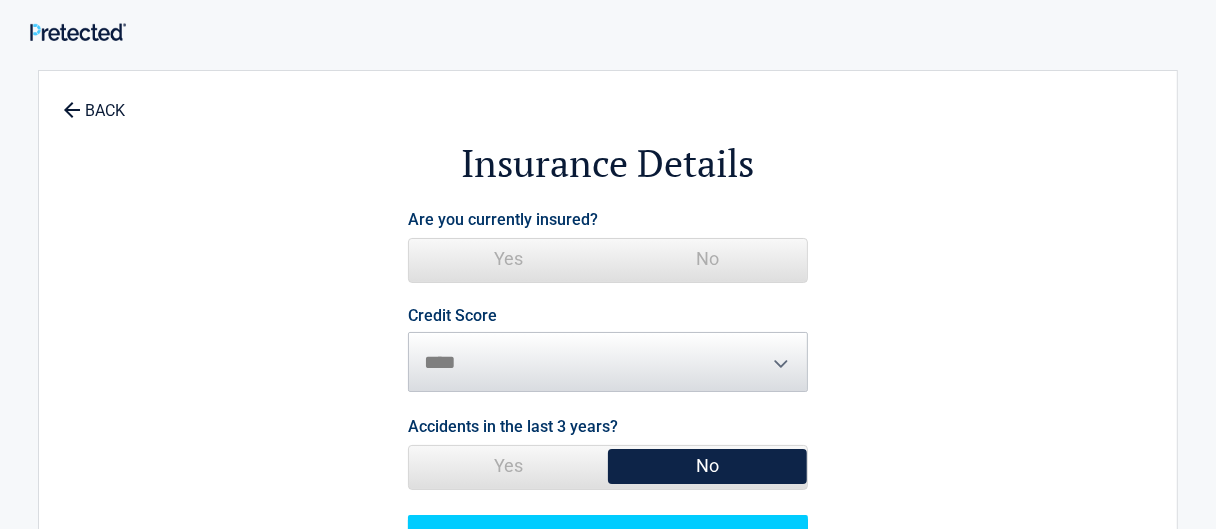 click on "Yes" at bounding box center [508, 259] 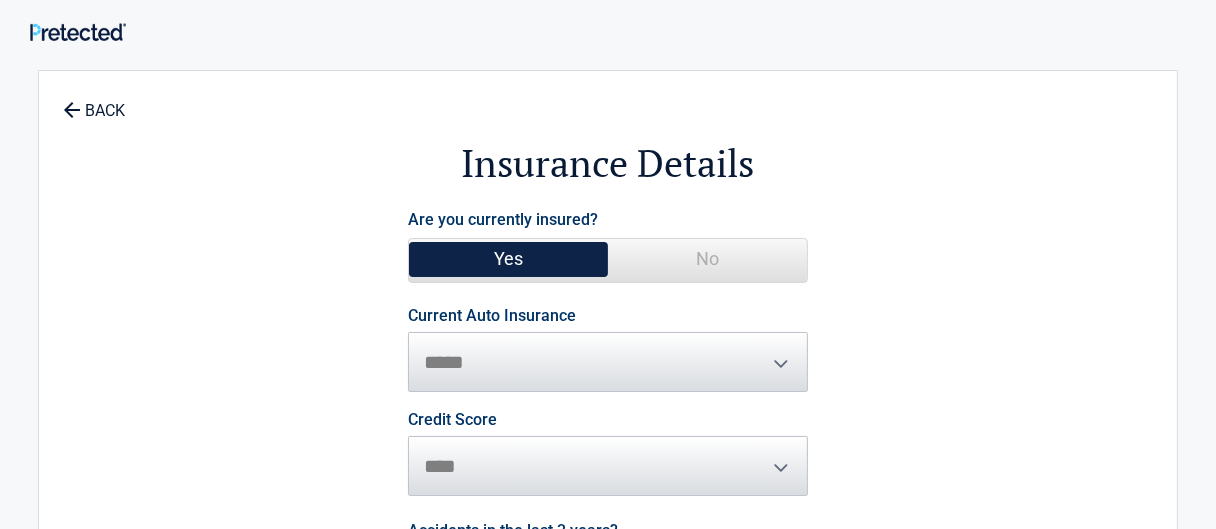 click on "**********" at bounding box center (608, 350) 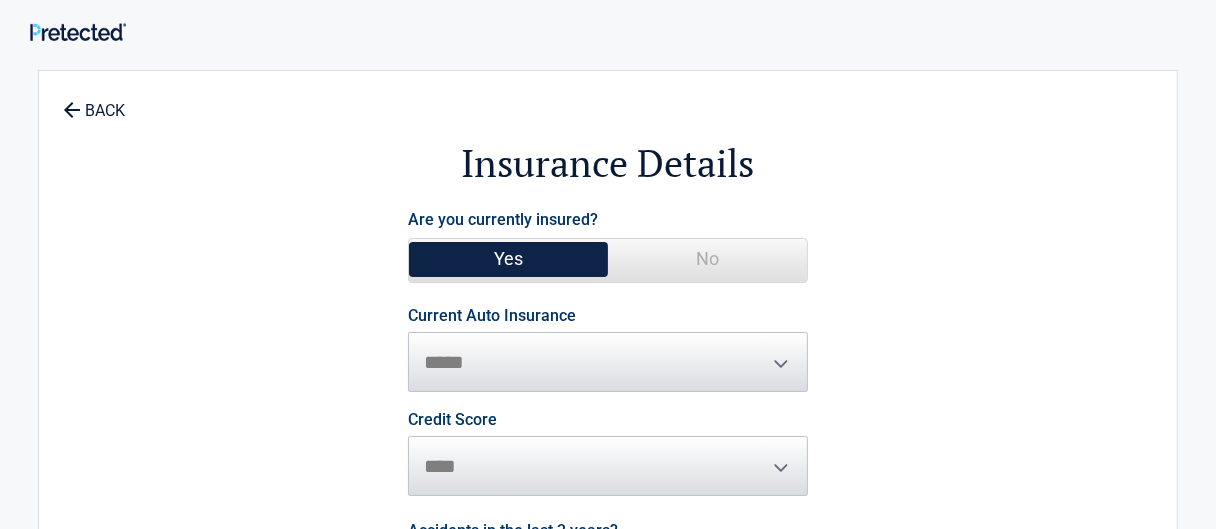 scroll, scrollTop: 100, scrollLeft: 0, axis: vertical 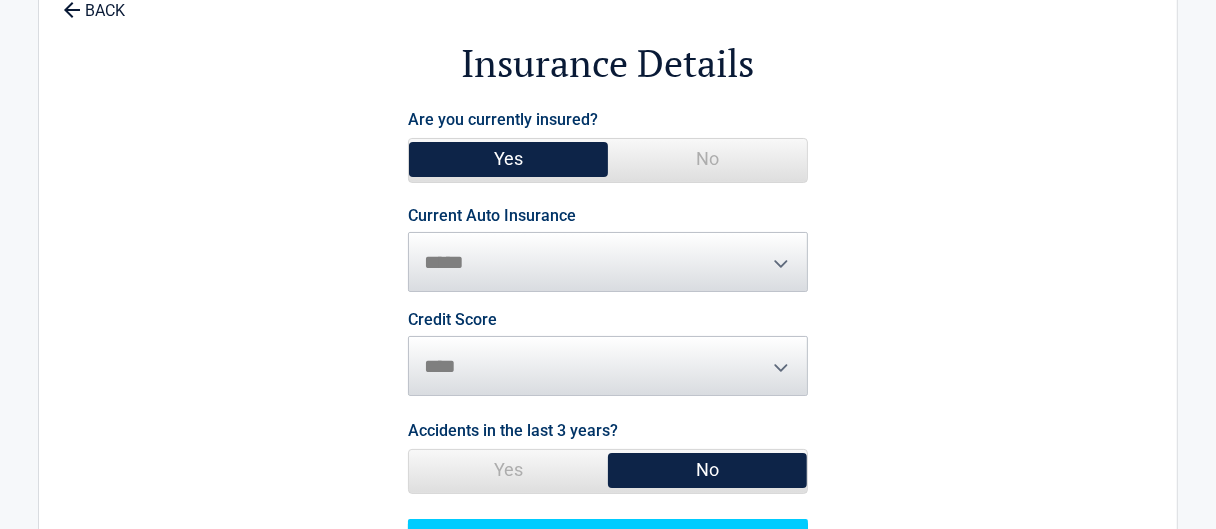click on "**********" at bounding box center [608, 250] 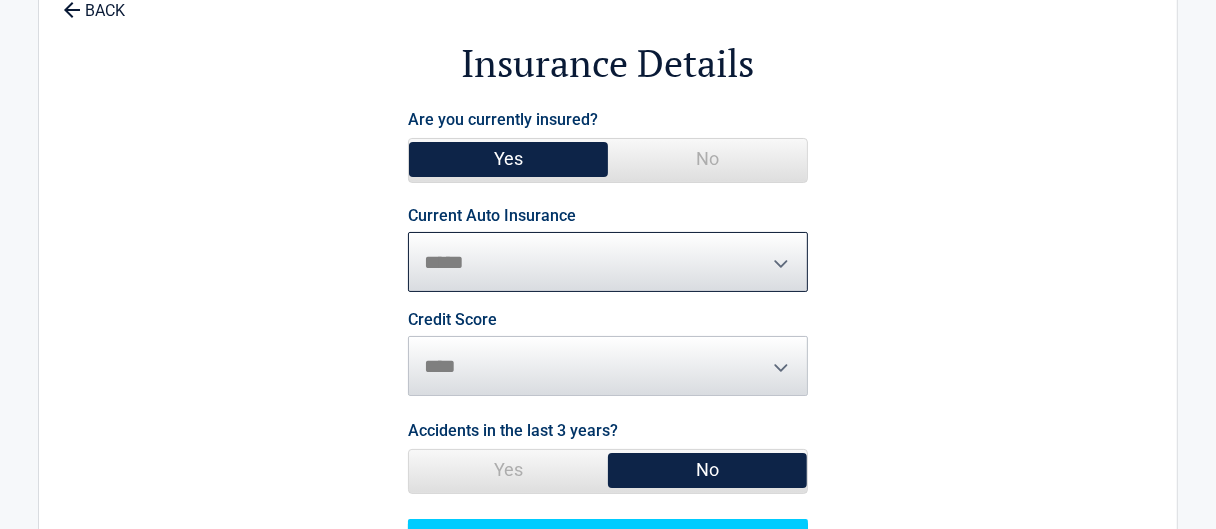 click on "**********" at bounding box center (608, 262) 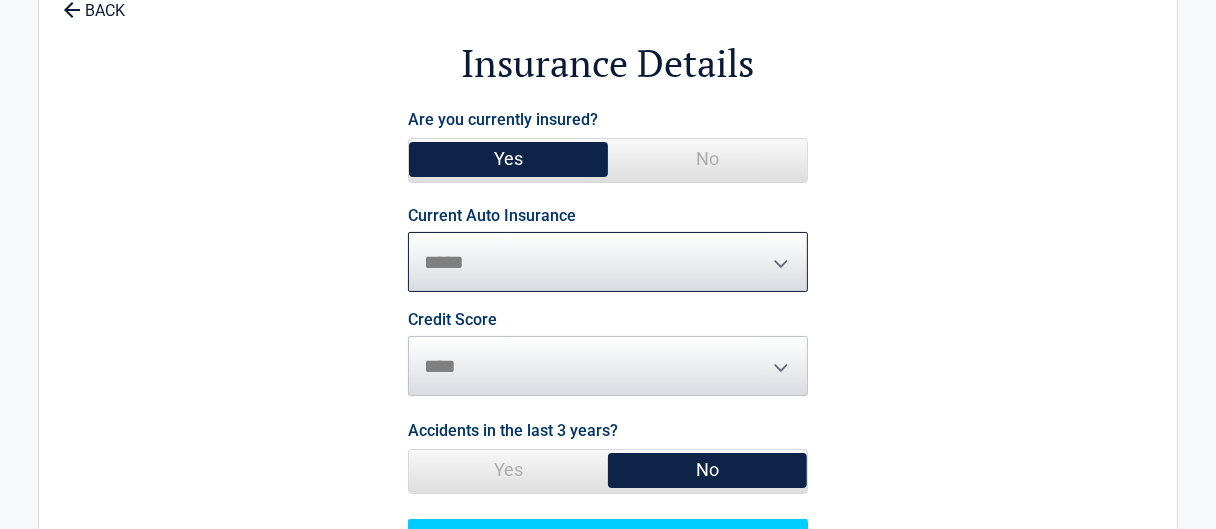 select on "**********" 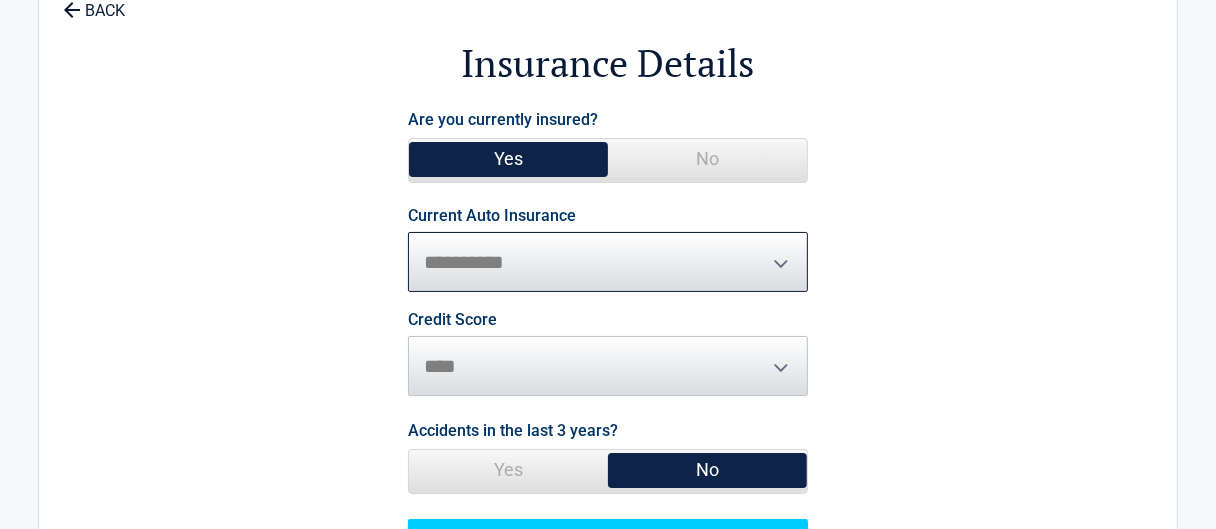 click on "**********" at bounding box center [608, 262] 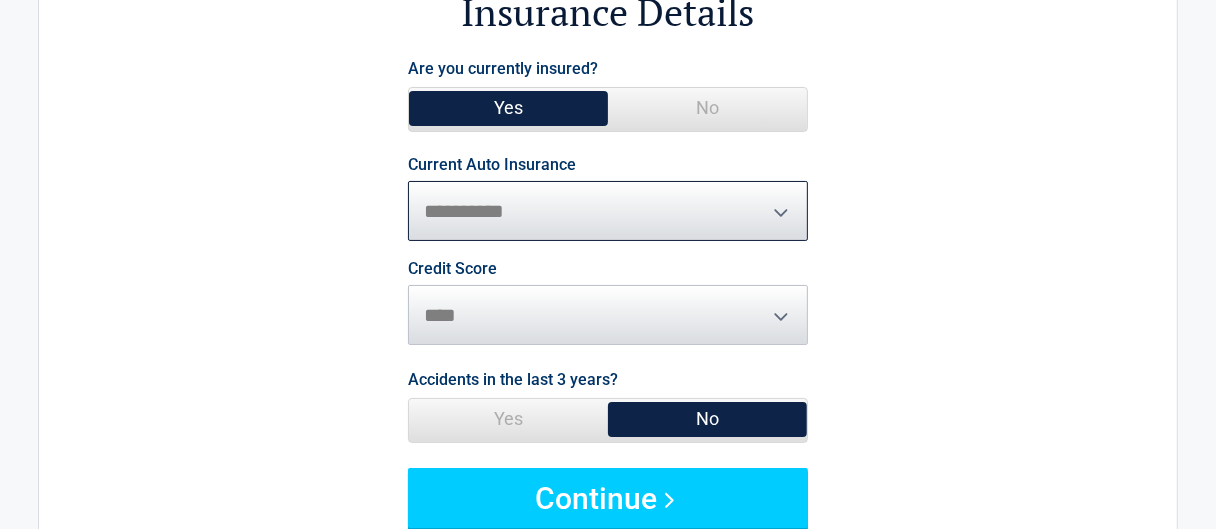 scroll, scrollTop: 200, scrollLeft: 0, axis: vertical 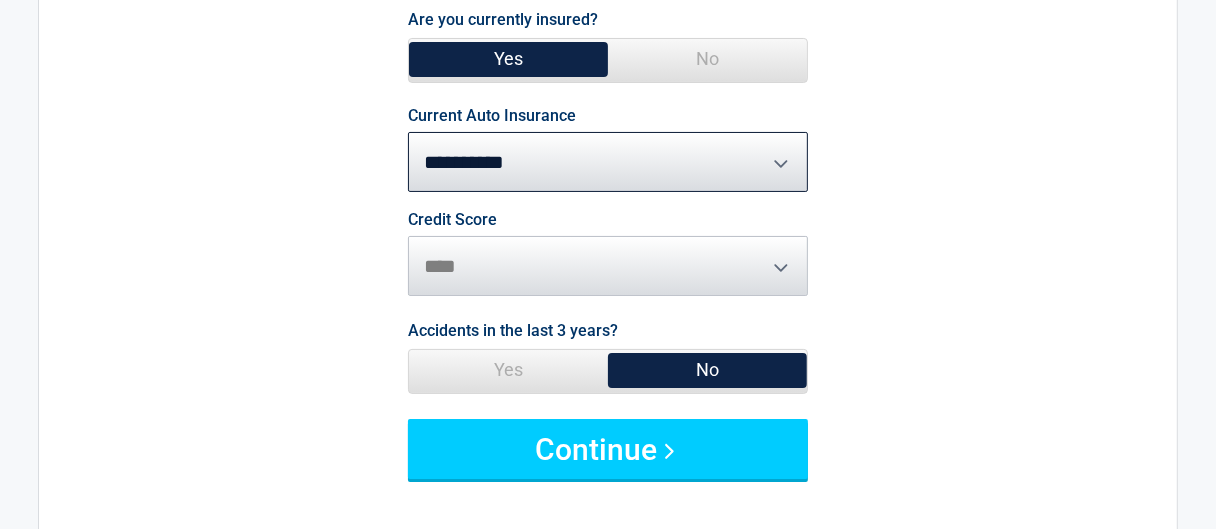click on "Credit Score
*********
****
*******
****" at bounding box center (608, 254) 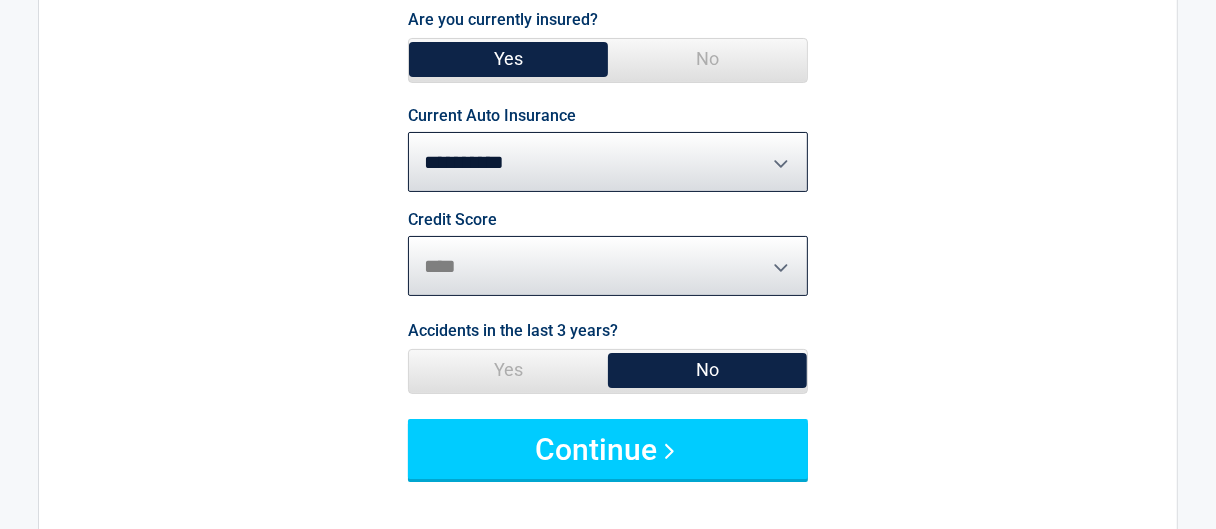 click on "*********
****
*******
****" at bounding box center (608, 266) 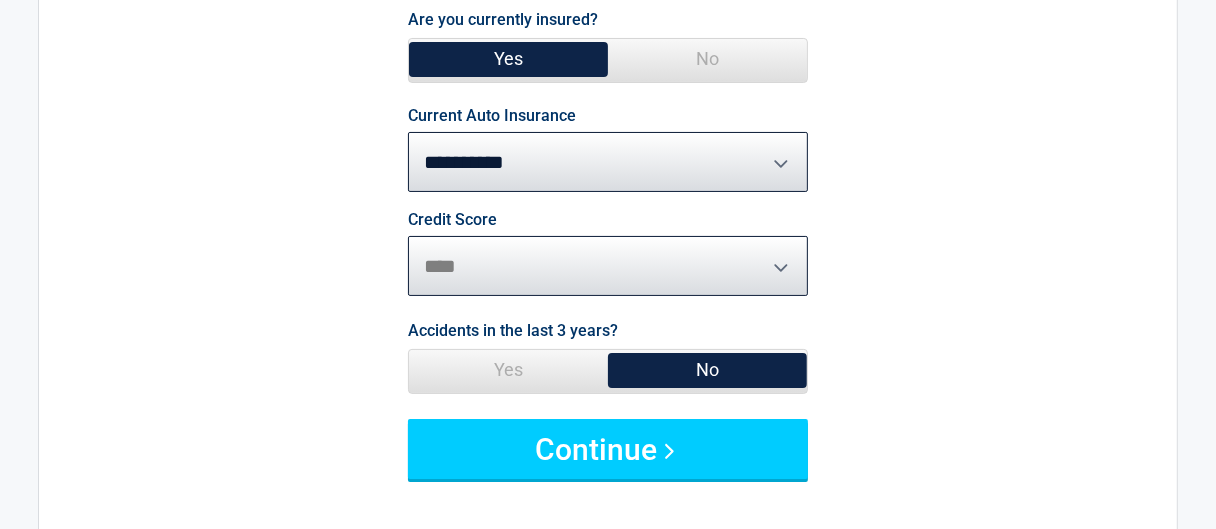 select on "****" 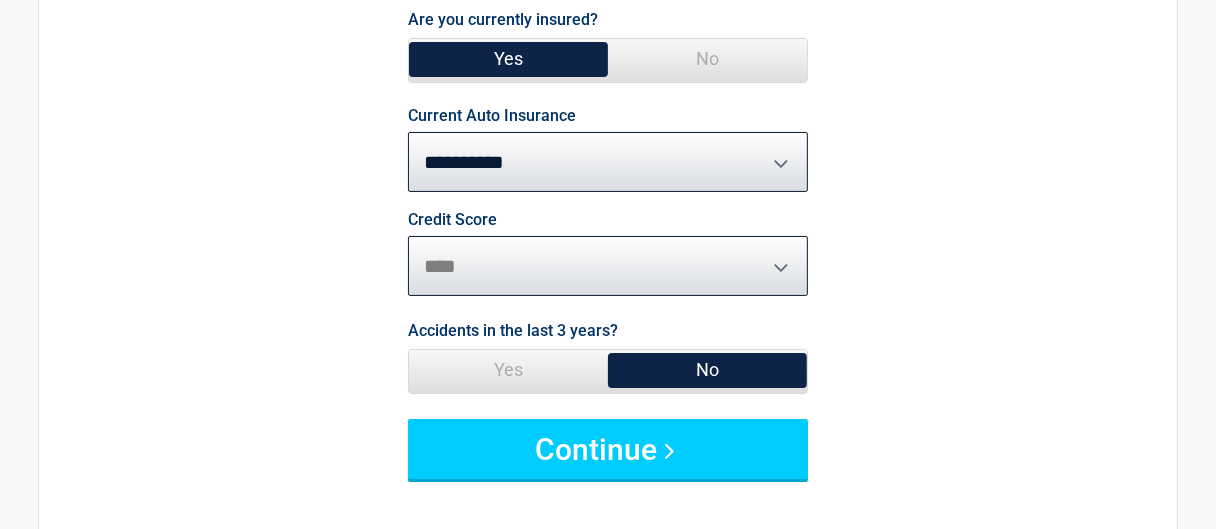 click on "*********
****
*******
****" at bounding box center [608, 266] 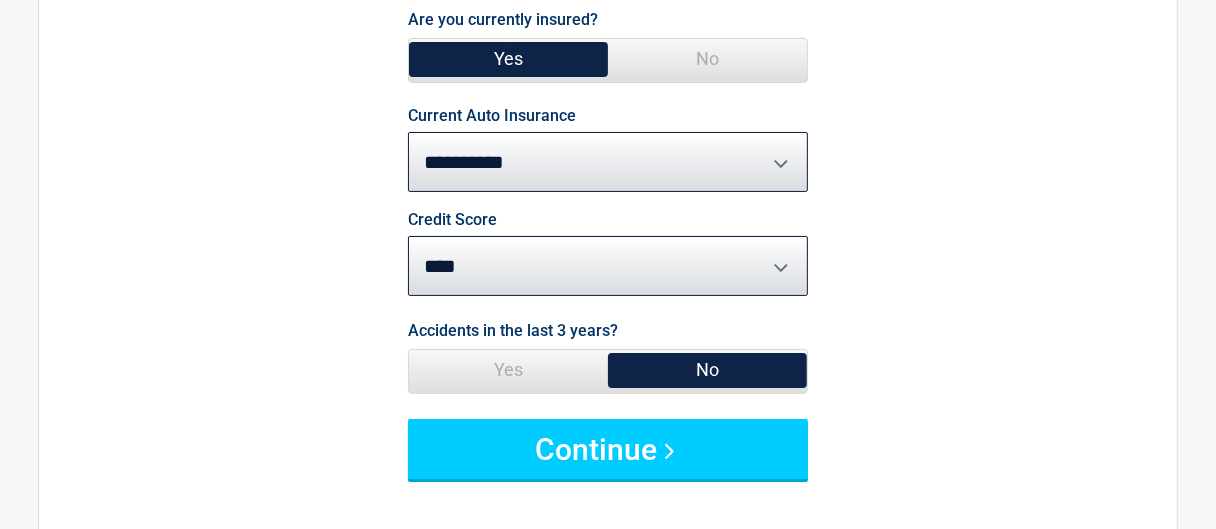 click on "No" at bounding box center (707, 370) 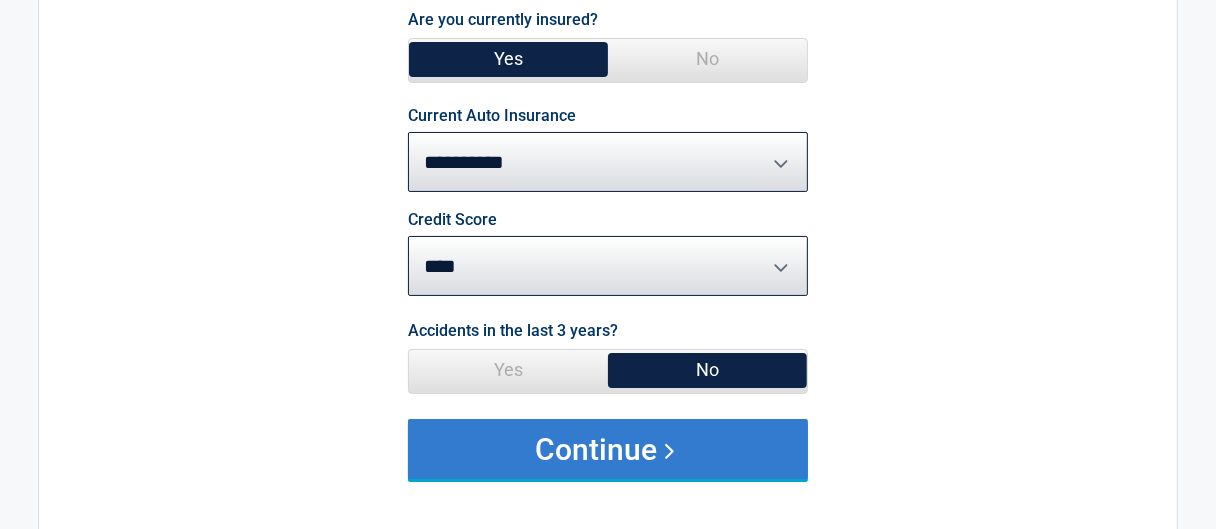 click on "Continue" at bounding box center (608, 449) 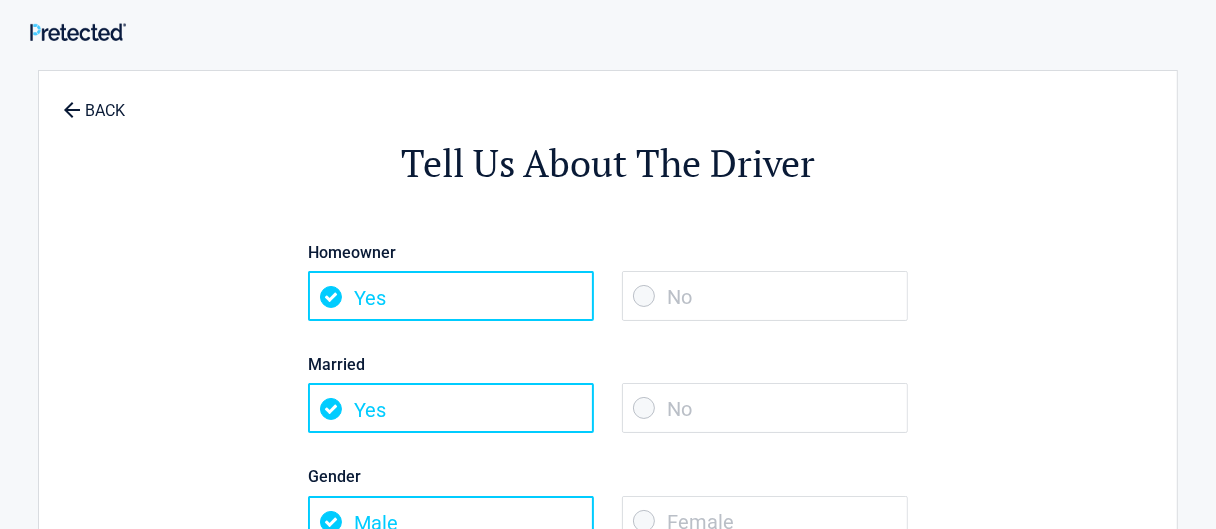 scroll, scrollTop: 100, scrollLeft: 0, axis: vertical 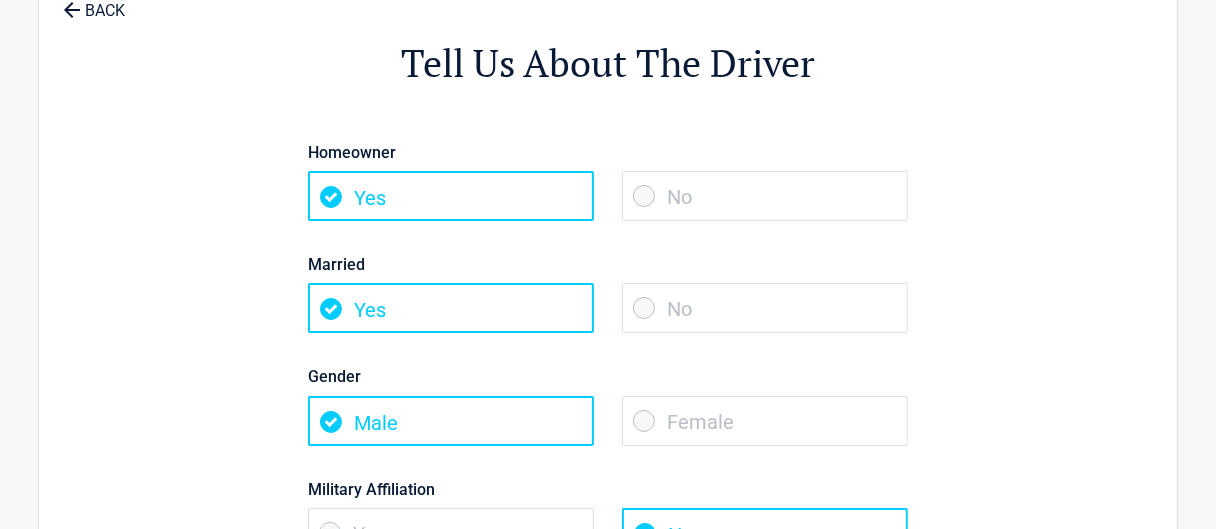click on "Yes" at bounding box center [451, 196] 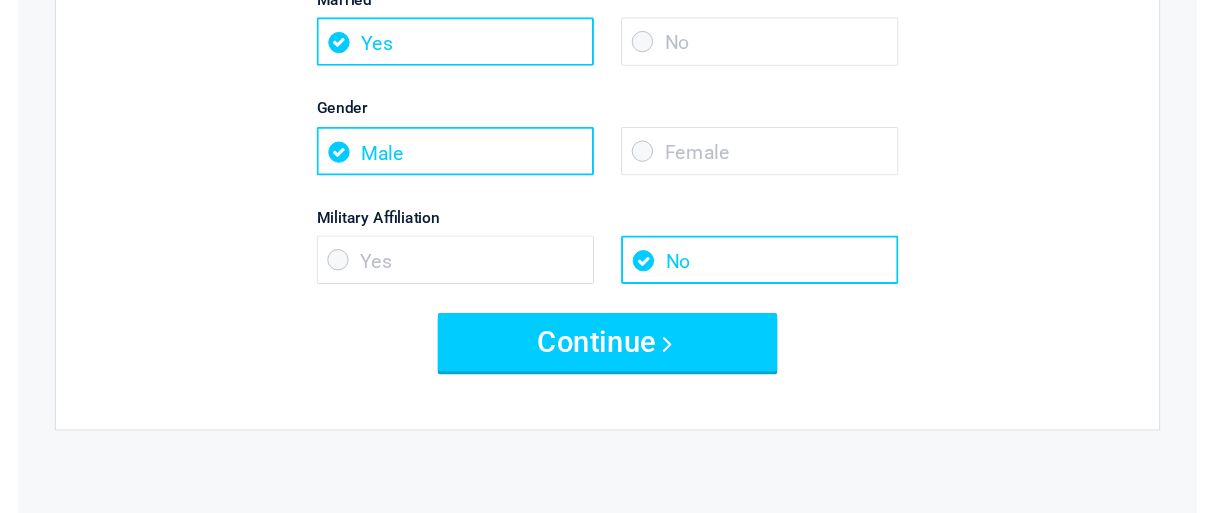 scroll, scrollTop: 500, scrollLeft: 0, axis: vertical 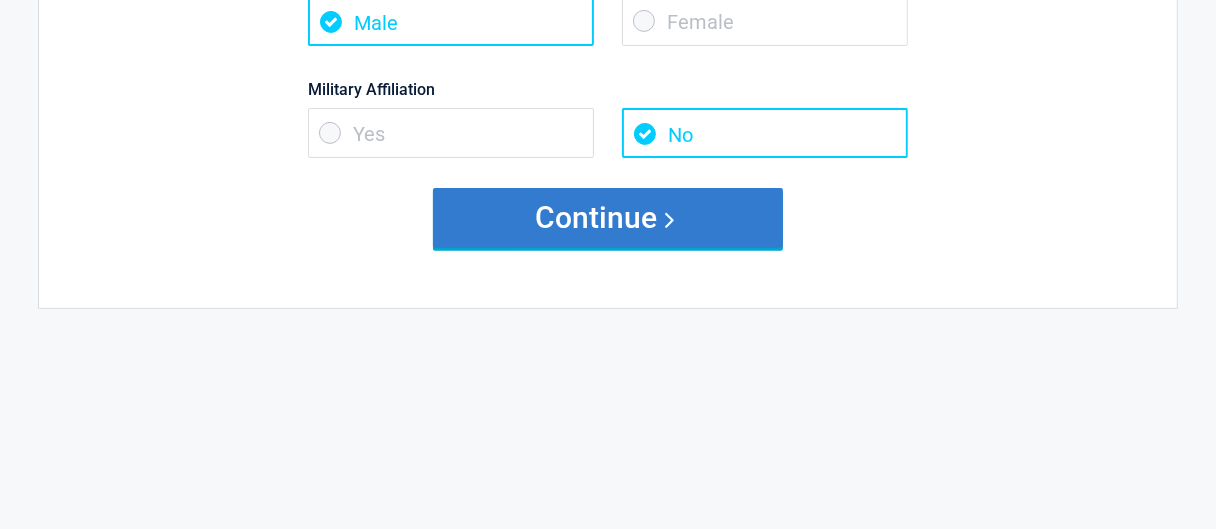 click on "Continue" at bounding box center [608, 218] 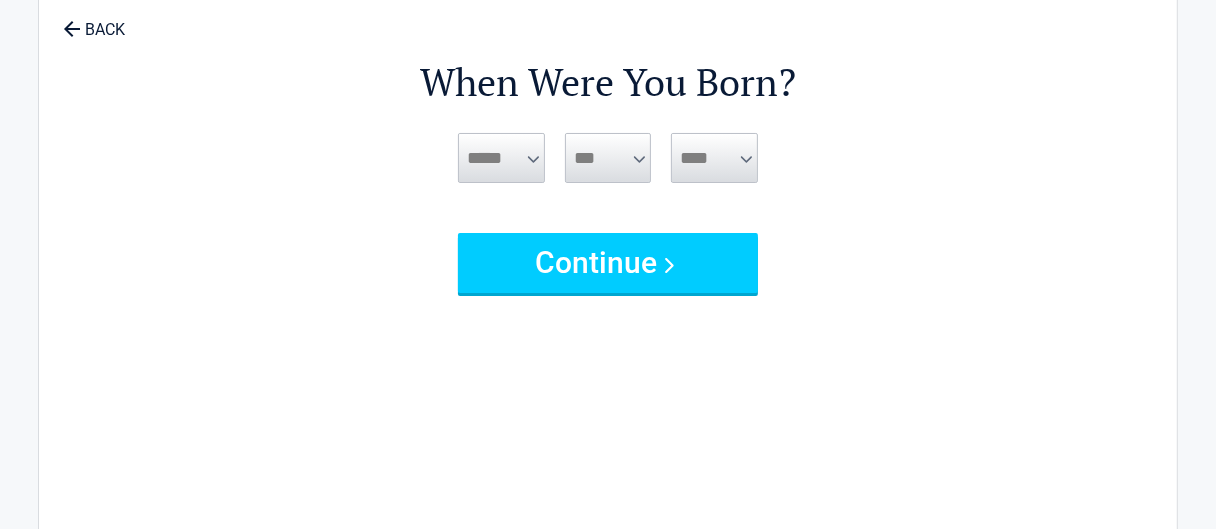 scroll, scrollTop: 0, scrollLeft: 0, axis: both 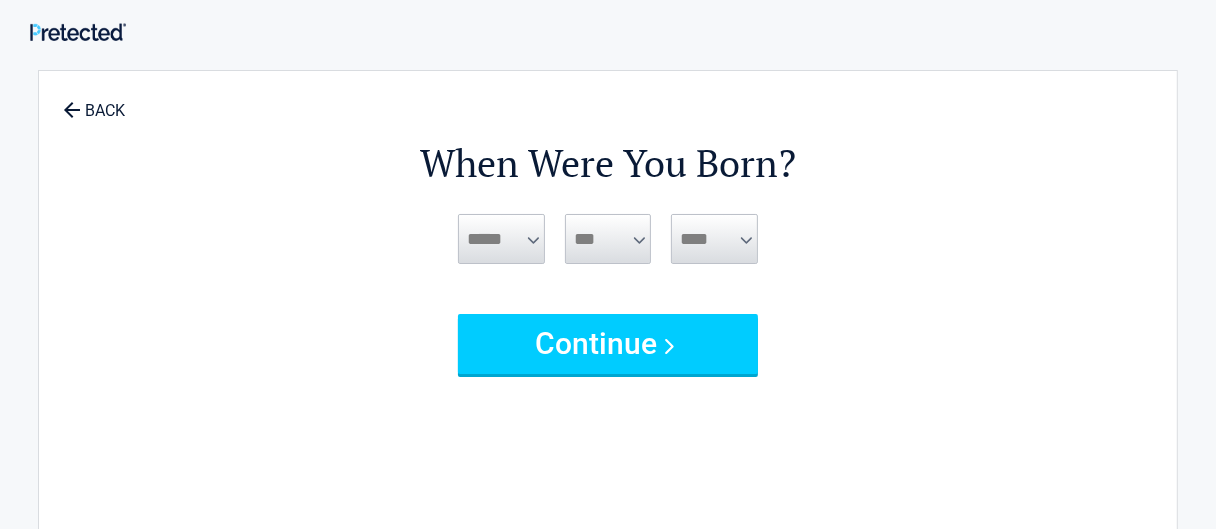 click on "*****
***
***
***
***
***
***
***
***
***
***
***
***" at bounding box center [501, 239] 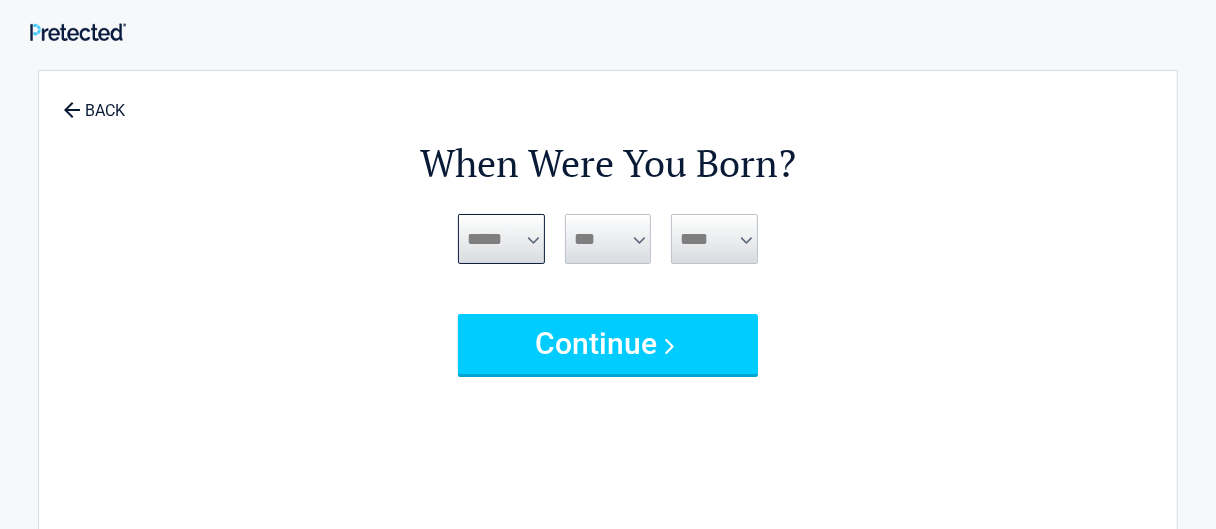 click on "*****
***
***
***
***
***
***
***
***
***
***
***
***" at bounding box center (501, 239) 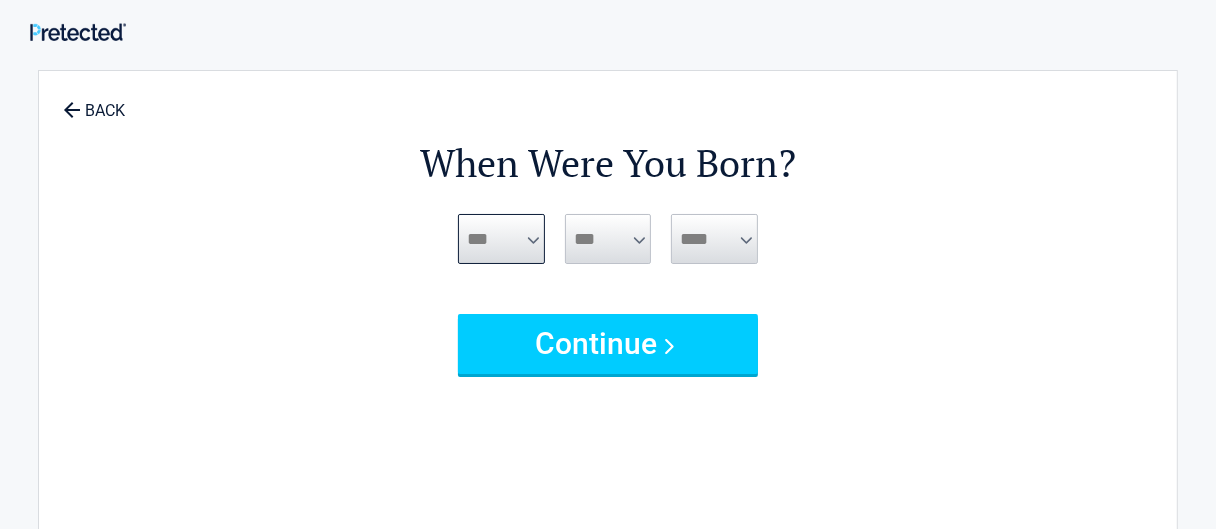 click on "*****
***
***
***
***
***
***
***
***
***
***
***
***" at bounding box center (501, 239) 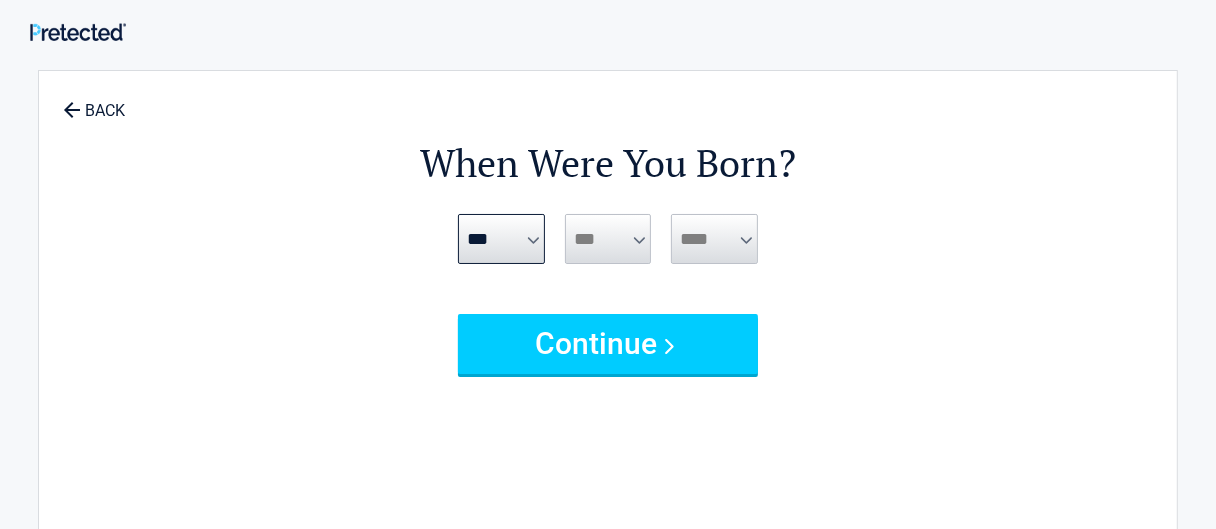 click on "*** * * * * * * * * * ** ** ** ** ** ** ** ** ** ** ** ** ** ** ** ** ** ** ** ** ** **" at bounding box center [608, 239] 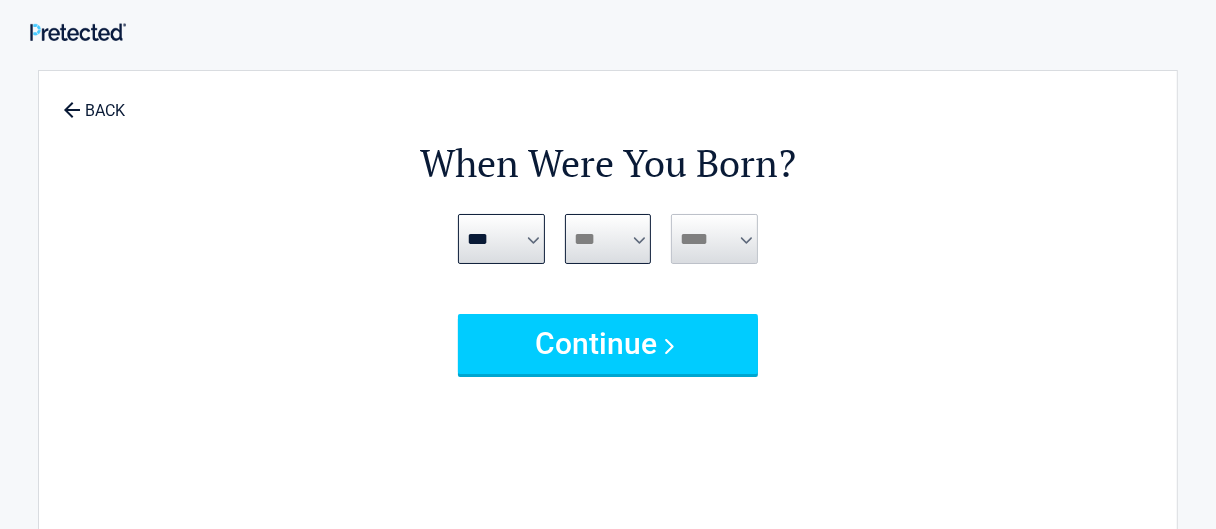 click on "*** * * * * * * * * * ** ** ** ** ** ** ** ** ** ** ** ** ** ** ** ** ** ** ** ** ** **" at bounding box center (608, 239) 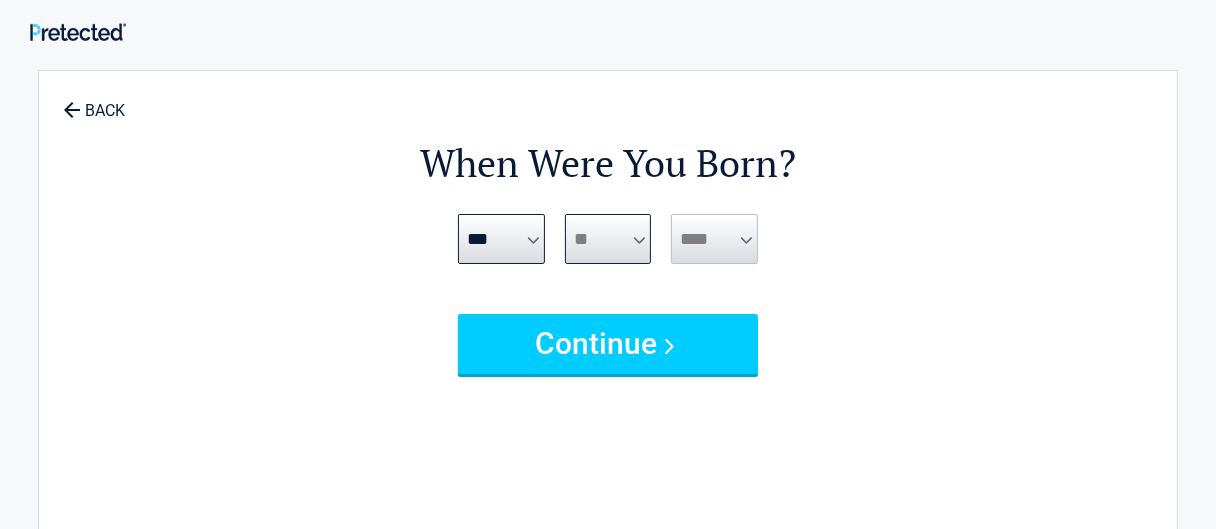 click on "*** * * * * * * * * * ** ** ** ** ** ** ** ** ** ** ** ** ** ** ** ** ** ** ** ** ** **" at bounding box center (608, 239) 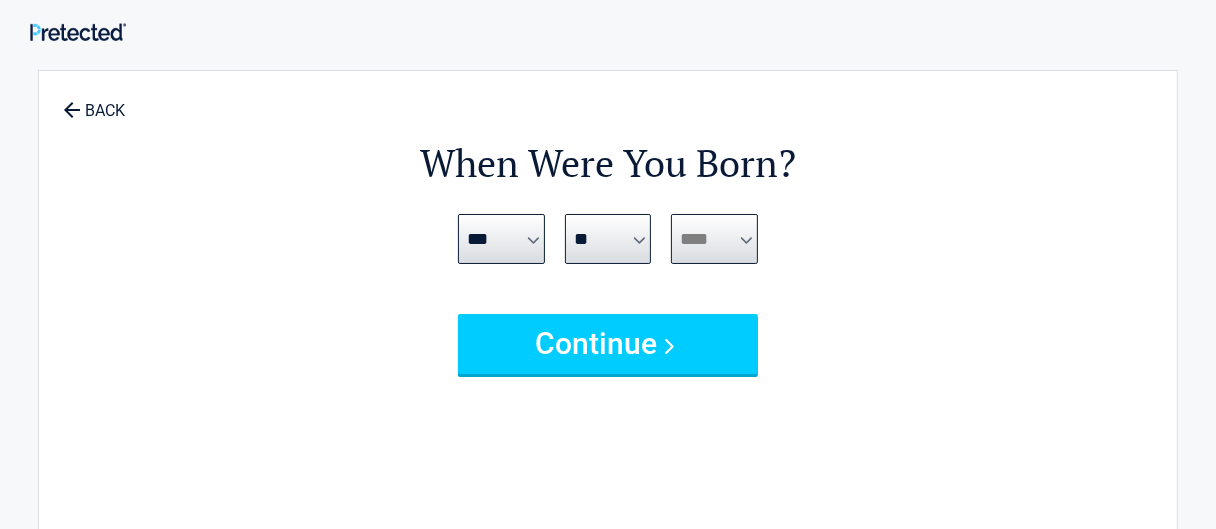 click on "****
****
****
****
****
****
****
****
****
****
****
****
****
****
****
****
****
****
****
****
****
****
****
****
****
****
****
****
****
****
****
****
****
****
****
****
****
****
****
****
****
****
****
****
****
****
****
****
****
****
****
****
****
****
****
****
****
****
****
****
****
****
****
****" at bounding box center (714, 239) 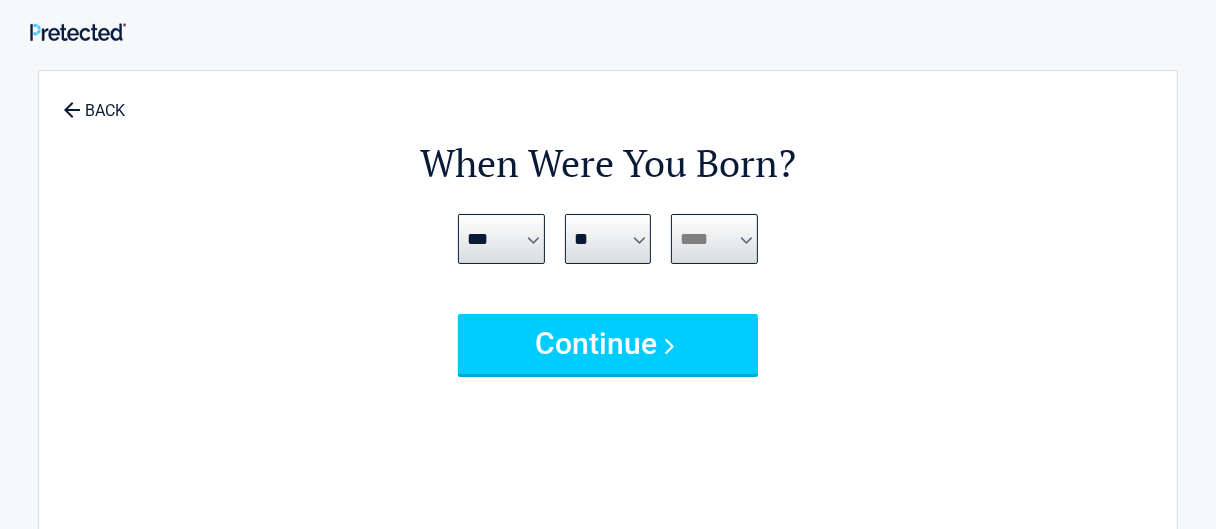 select on "****" 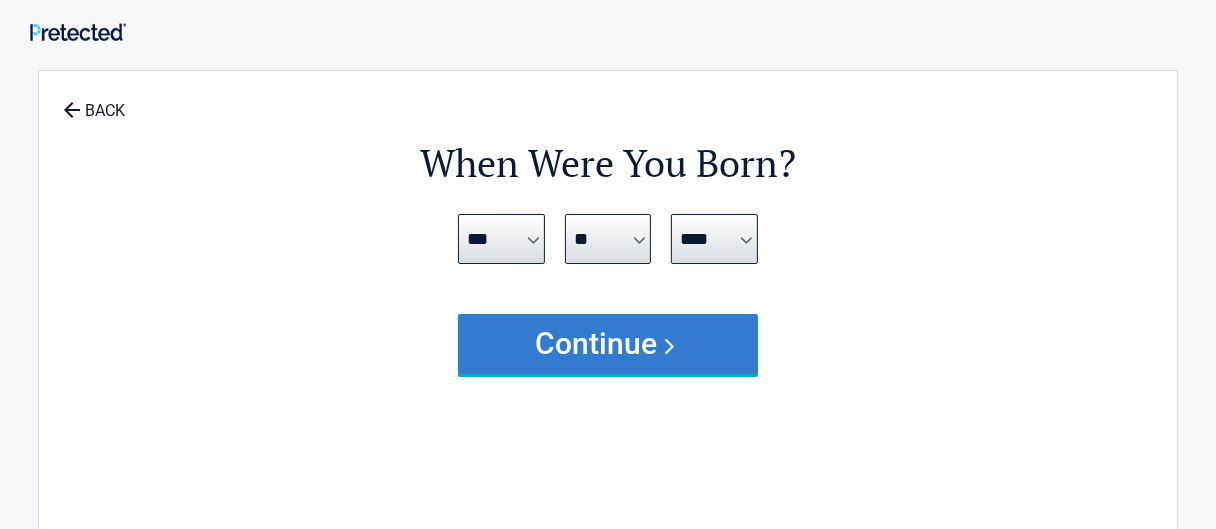 click on "Continue" at bounding box center [608, 344] 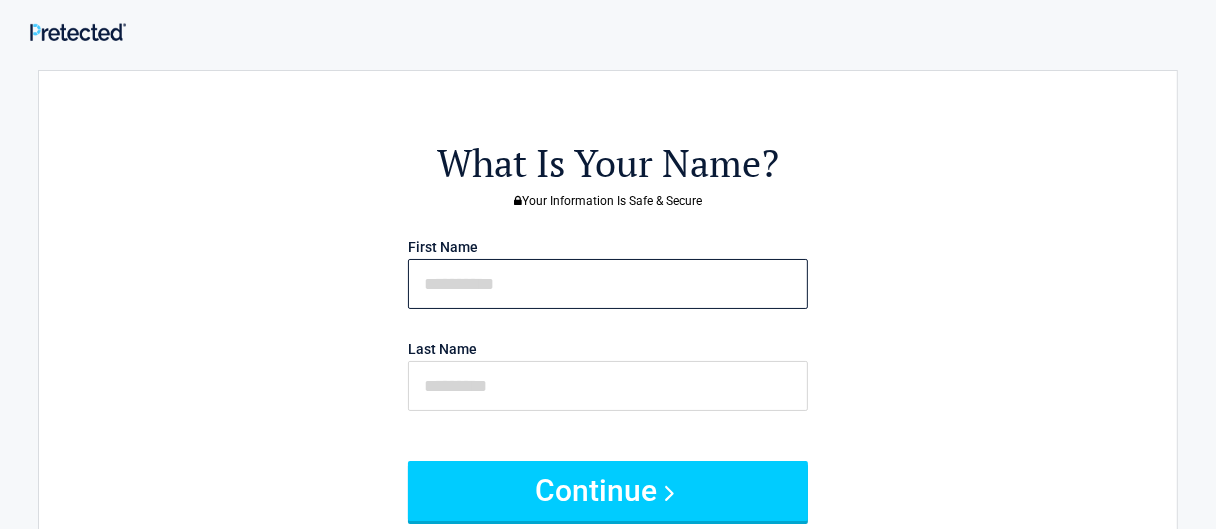 click at bounding box center (608, 284) 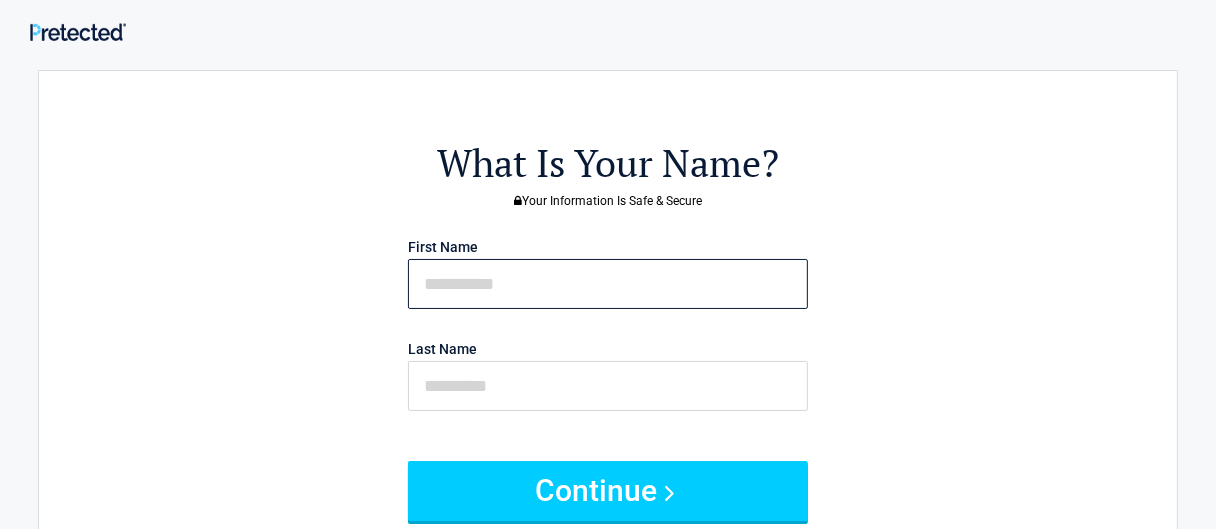 type on "******" 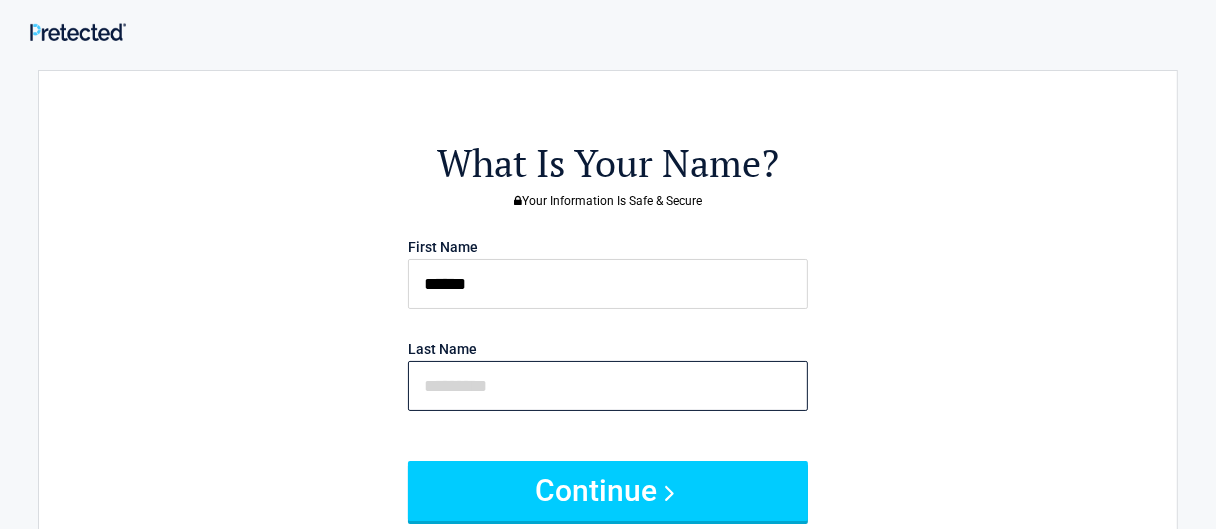 type on "*******" 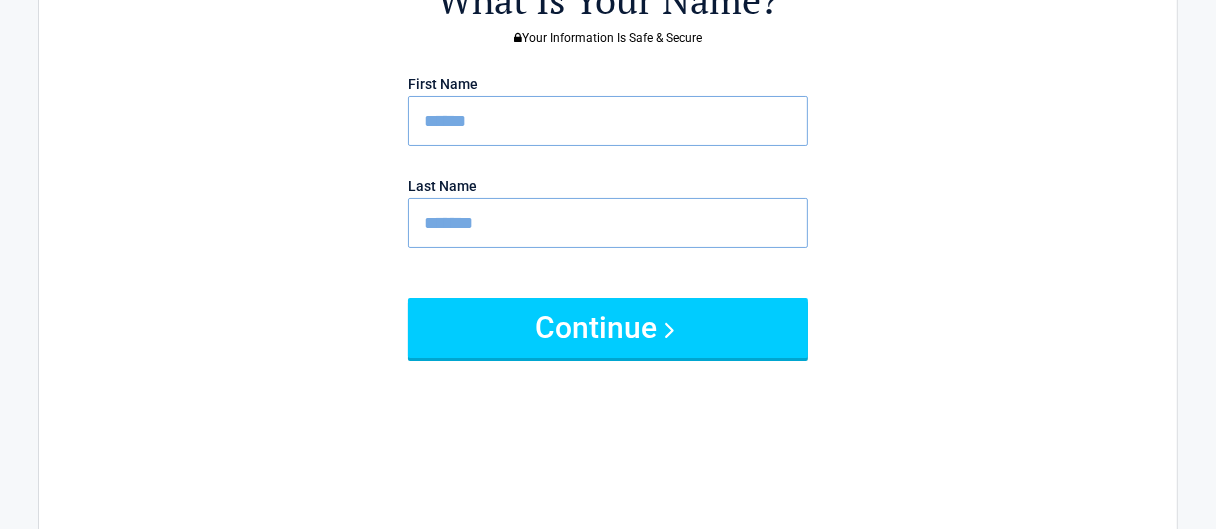 scroll, scrollTop: 200, scrollLeft: 0, axis: vertical 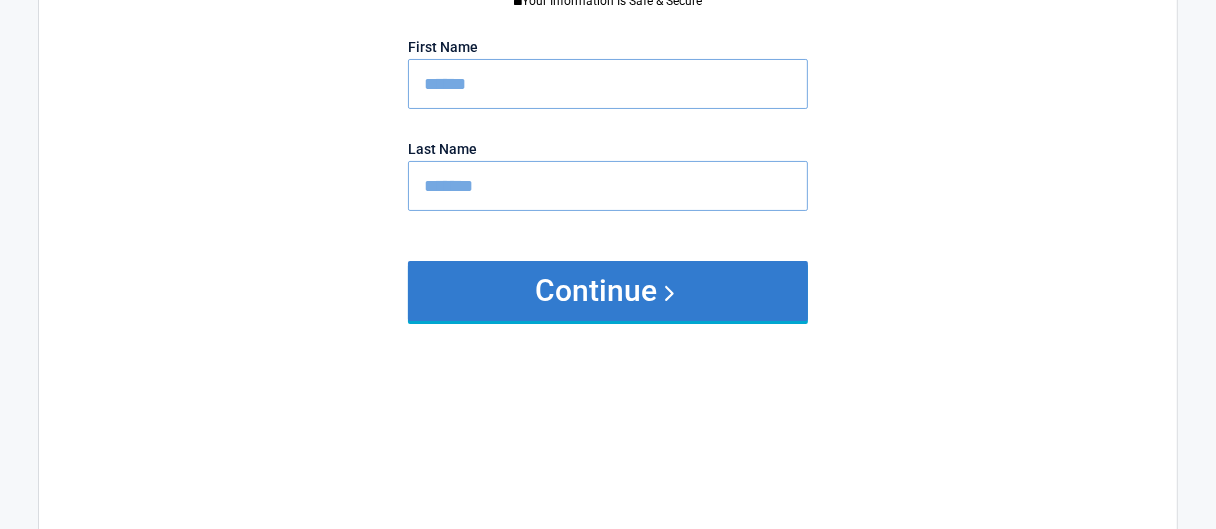 click on "Continue" at bounding box center [608, 291] 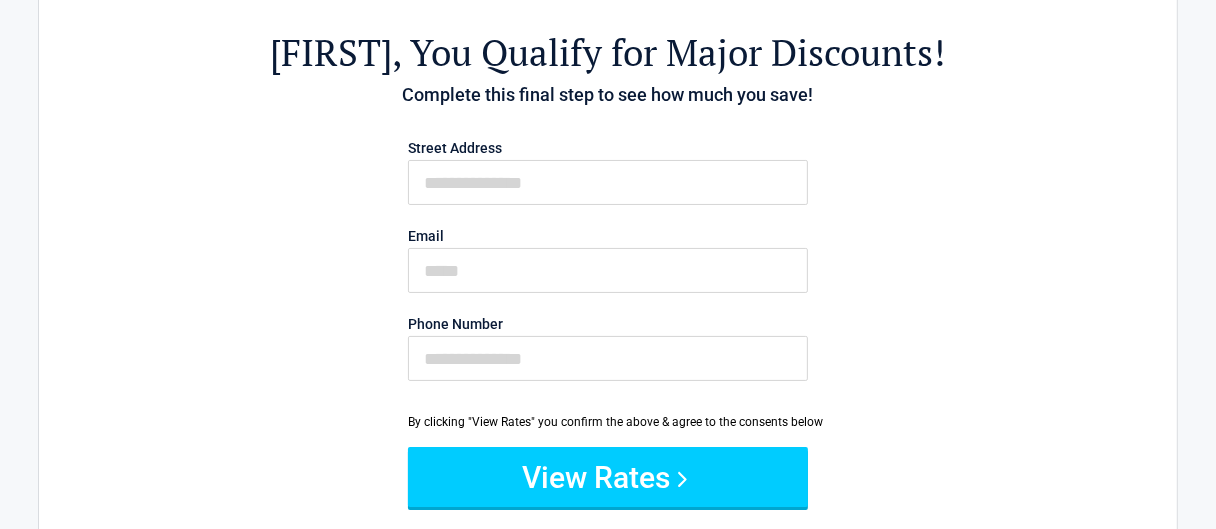 scroll, scrollTop: 0, scrollLeft: 0, axis: both 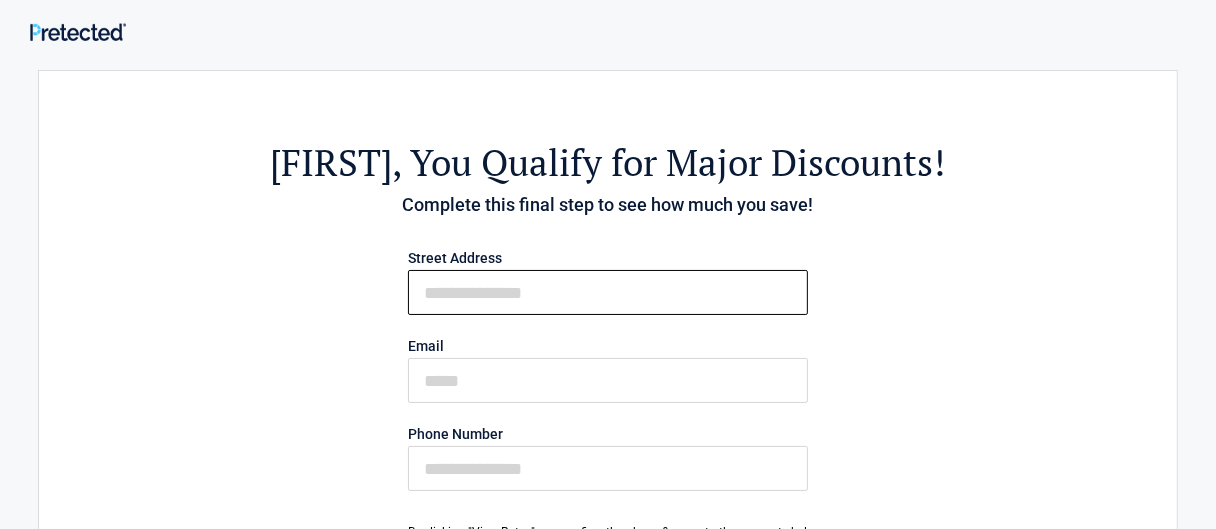 click on "First Name" at bounding box center [608, 292] 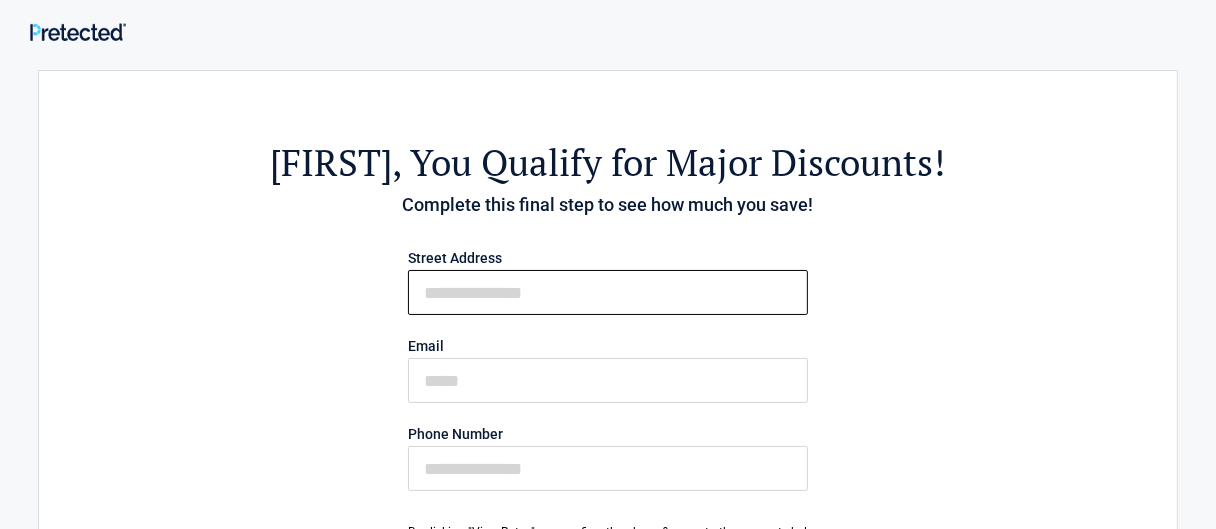 type on "**********" 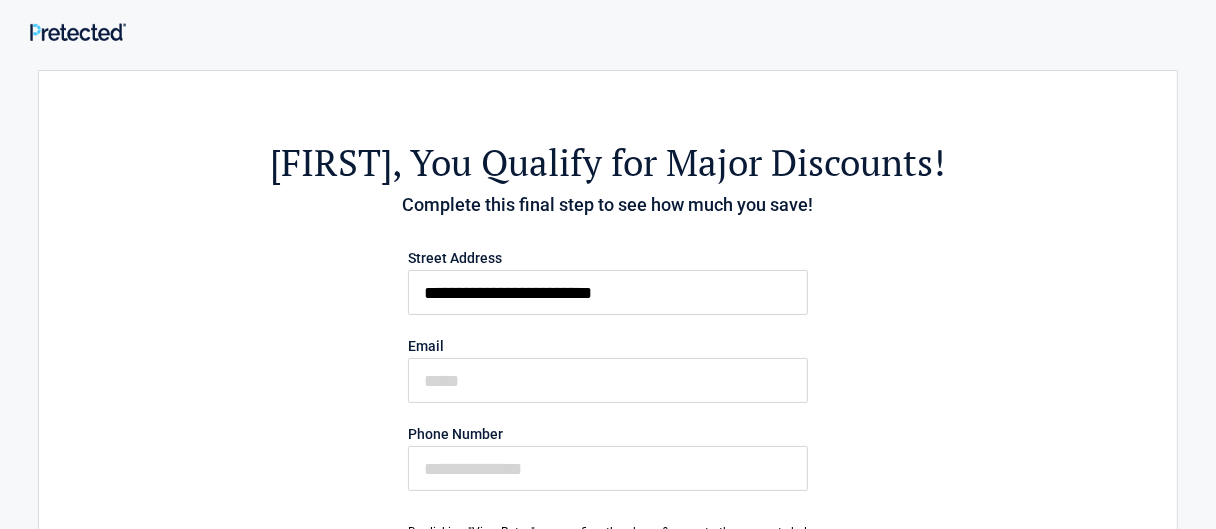 type on "**********" 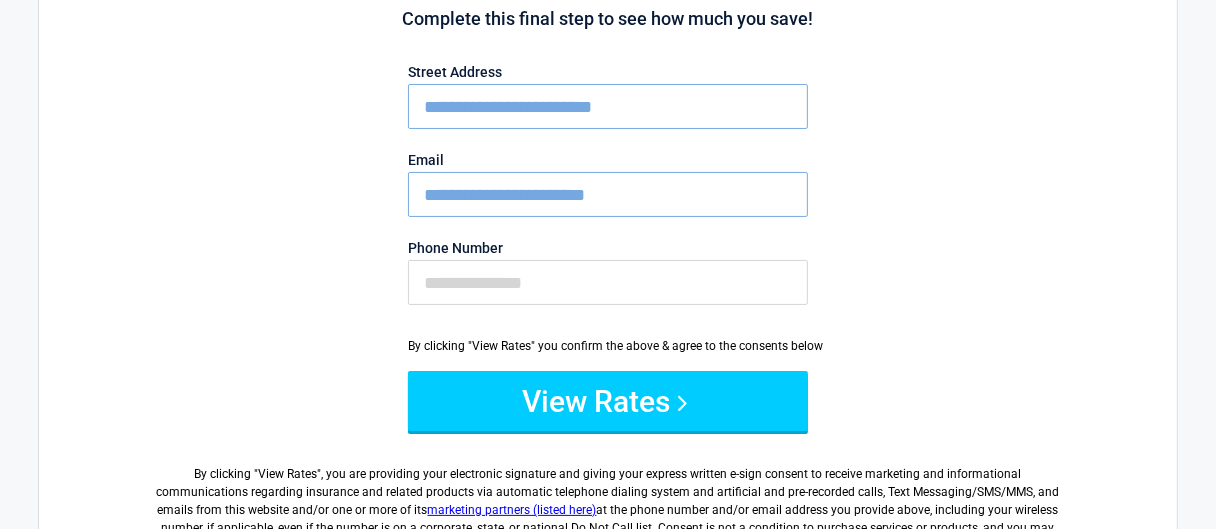 scroll, scrollTop: 200, scrollLeft: 0, axis: vertical 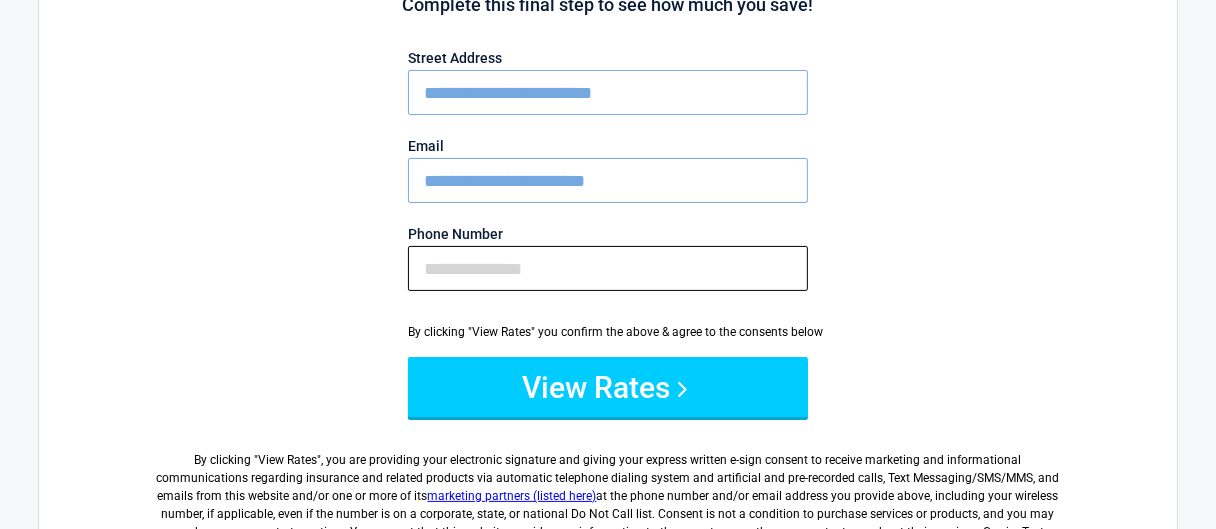 click on "Phone Number" at bounding box center (608, 268) 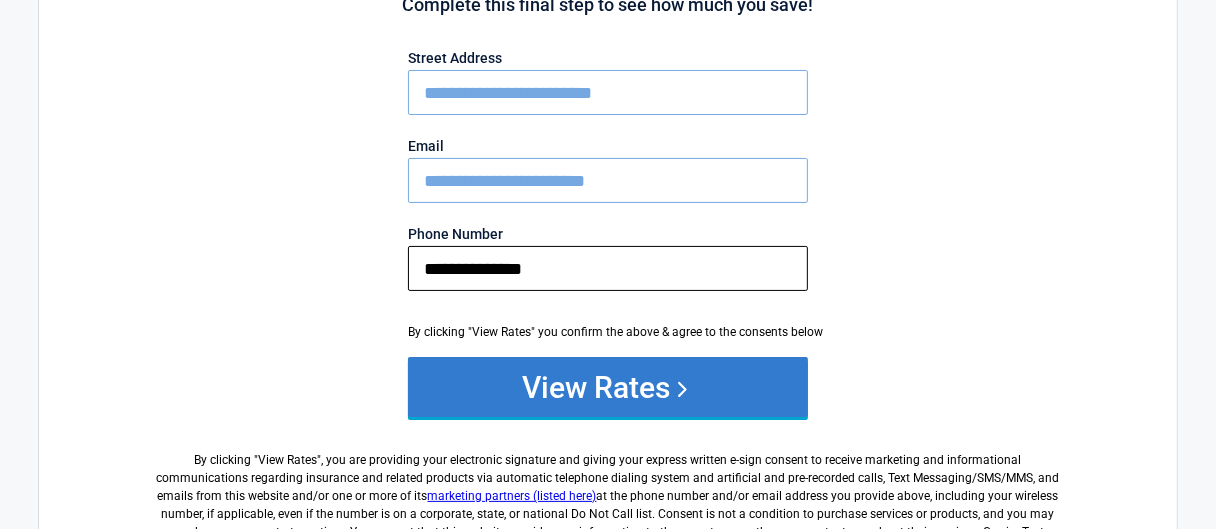 type on "**********" 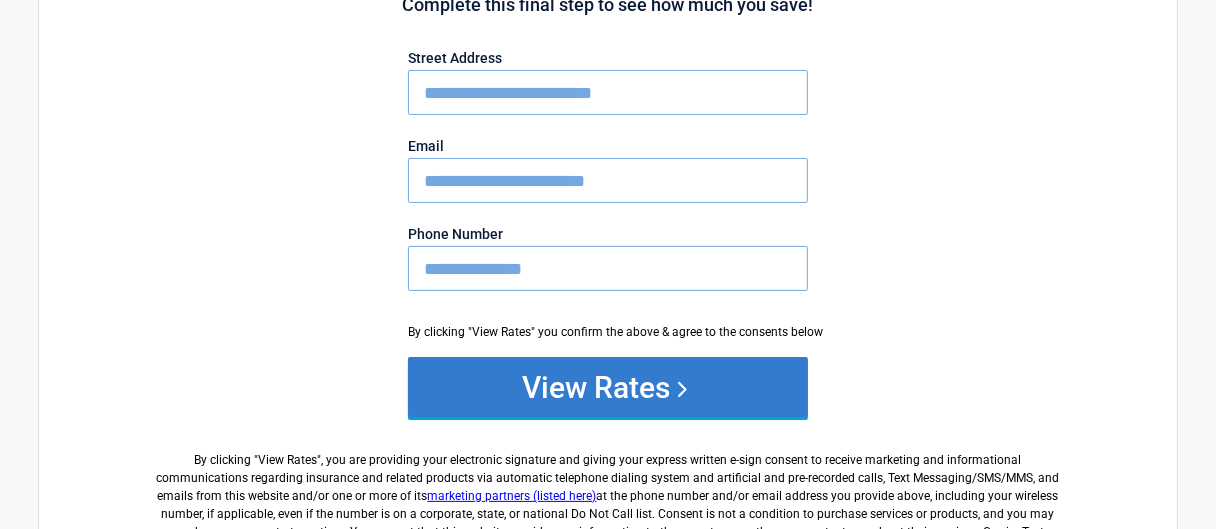 click on "View Rates" at bounding box center [608, 387] 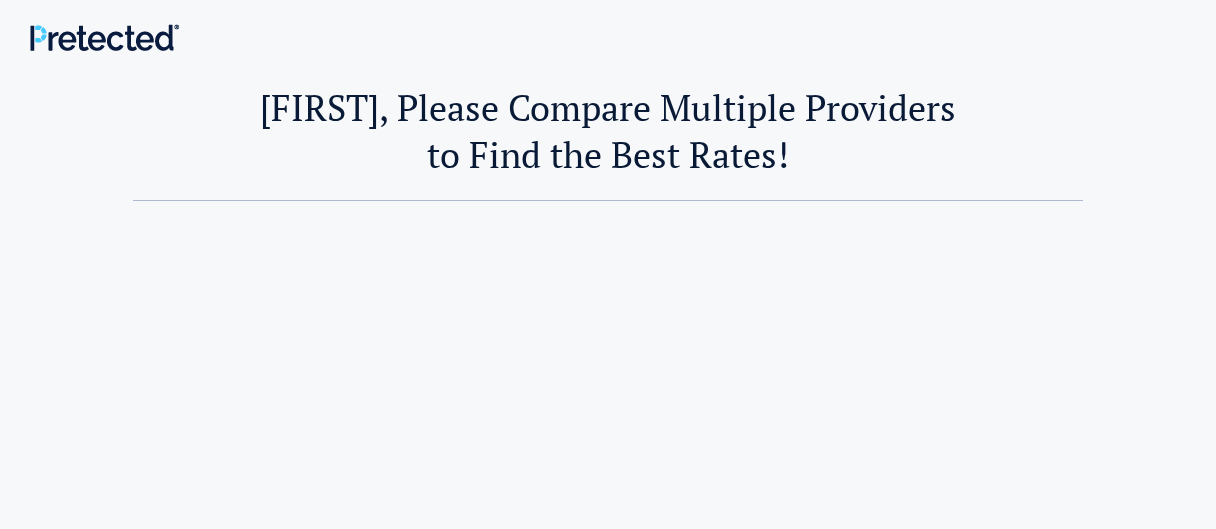 scroll, scrollTop: 0, scrollLeft: 0, axis: both 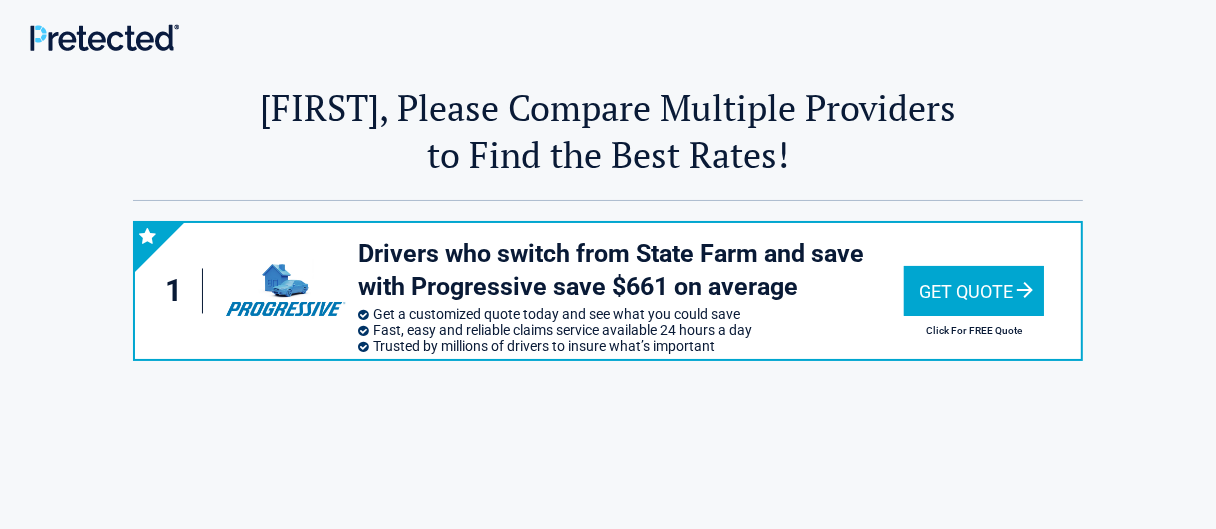 click on "Get Quote" at bounding box center [974, 291] 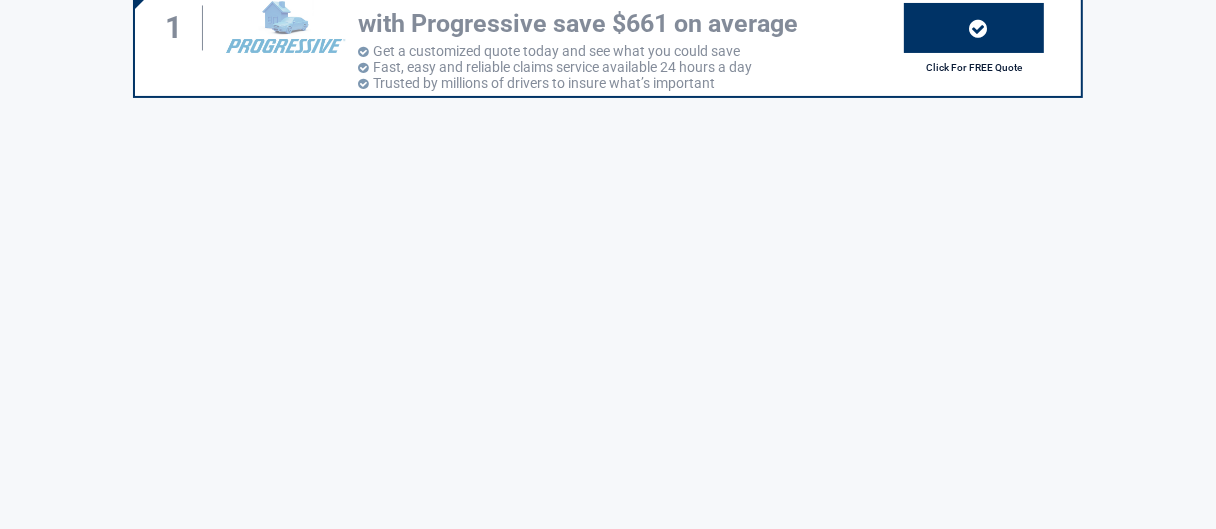scroll, scrollTop: 0, scrollLeft: 0, axis: both 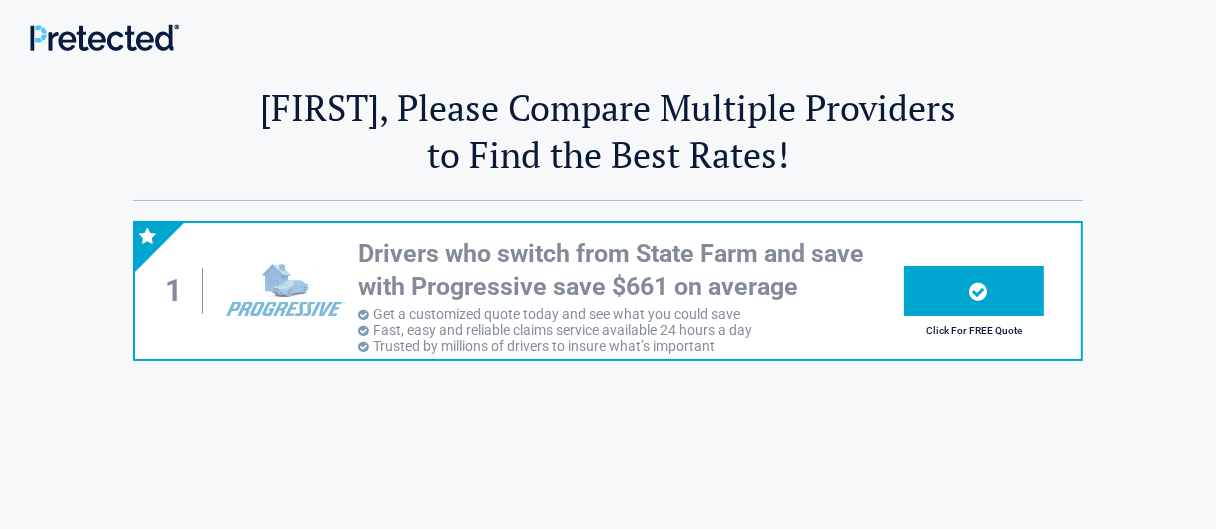 click at bounding box center [978, 291] 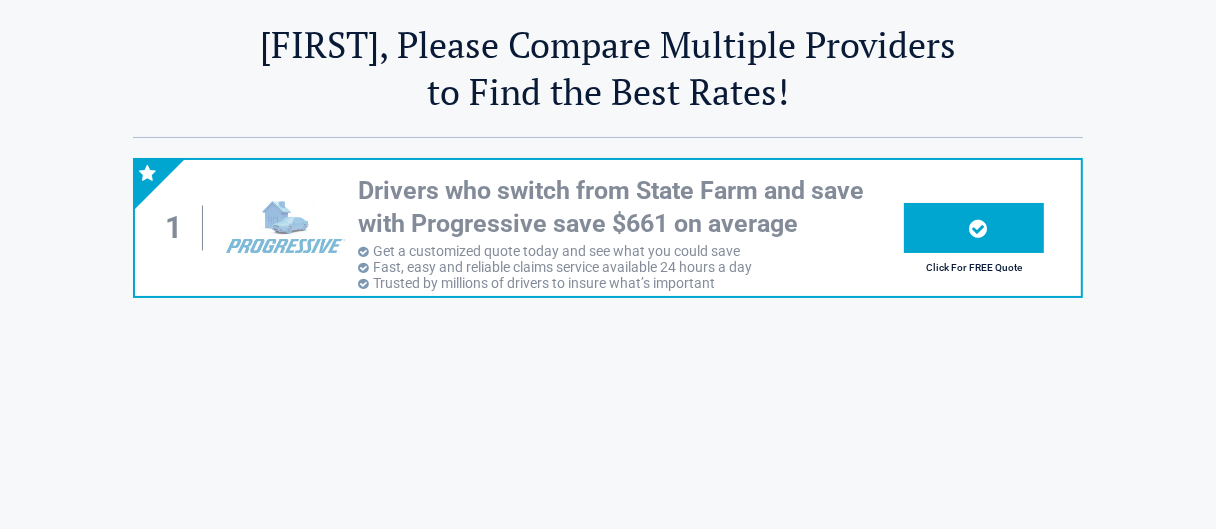 scroll, scrollTop: 0, scrollLeft: 0, axis: both 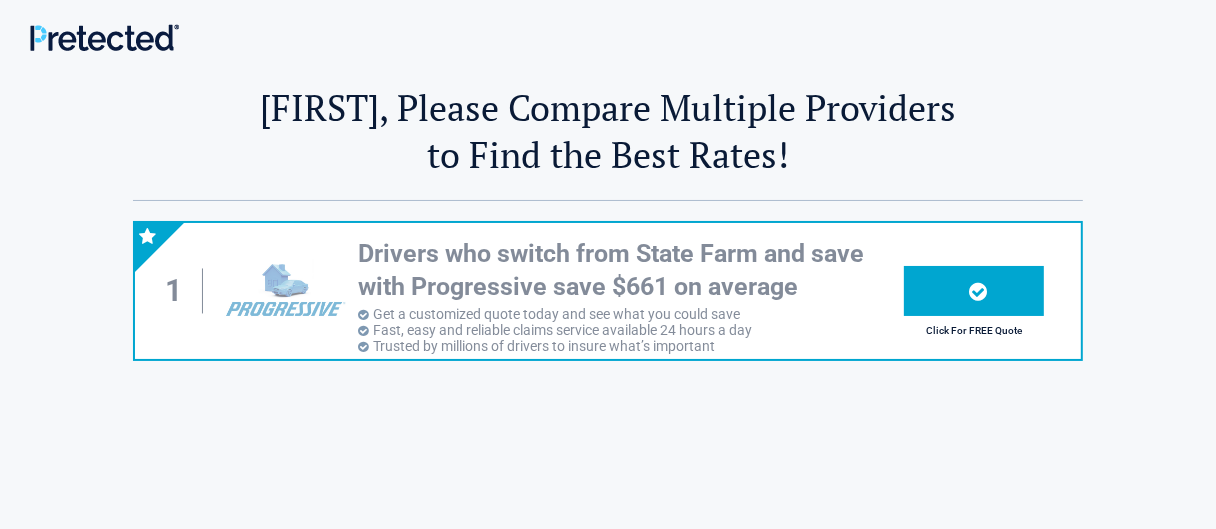 click at bounding box center [284, 291] 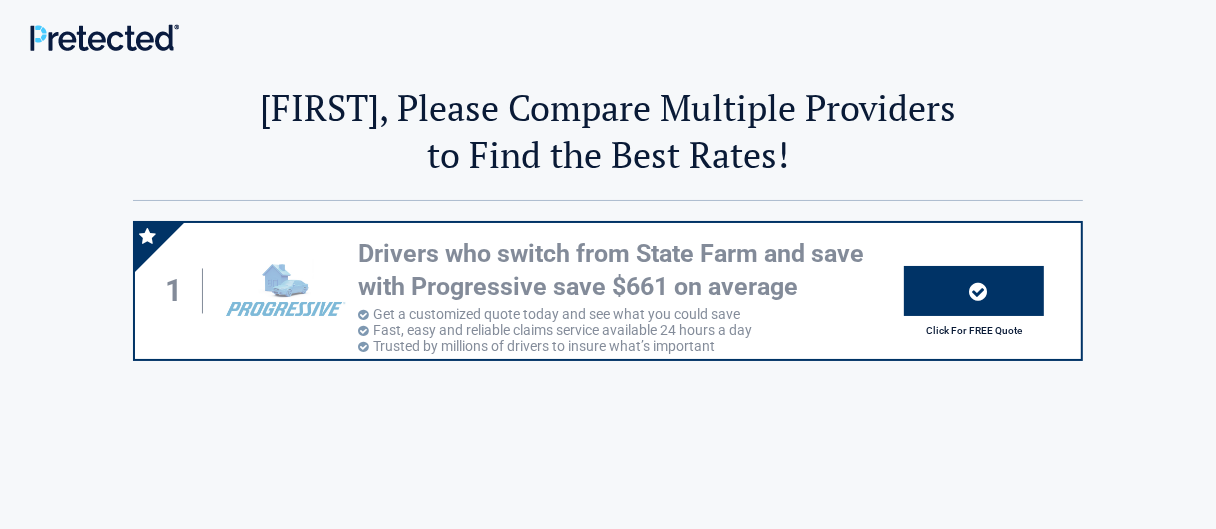 click at bounding box center (974, 291) 